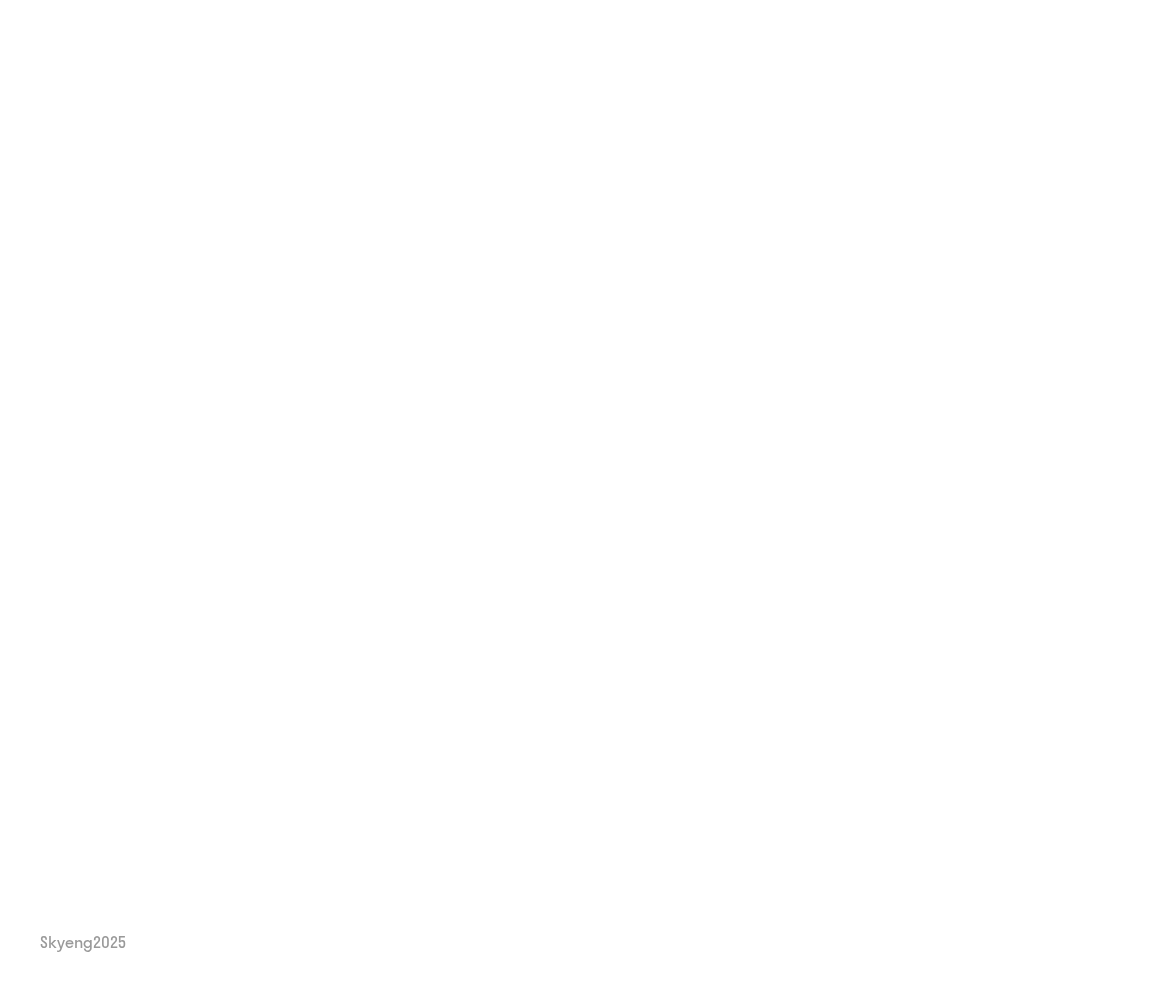 scroll, scrollTop: 0, scrollLeft: 0, axis: both 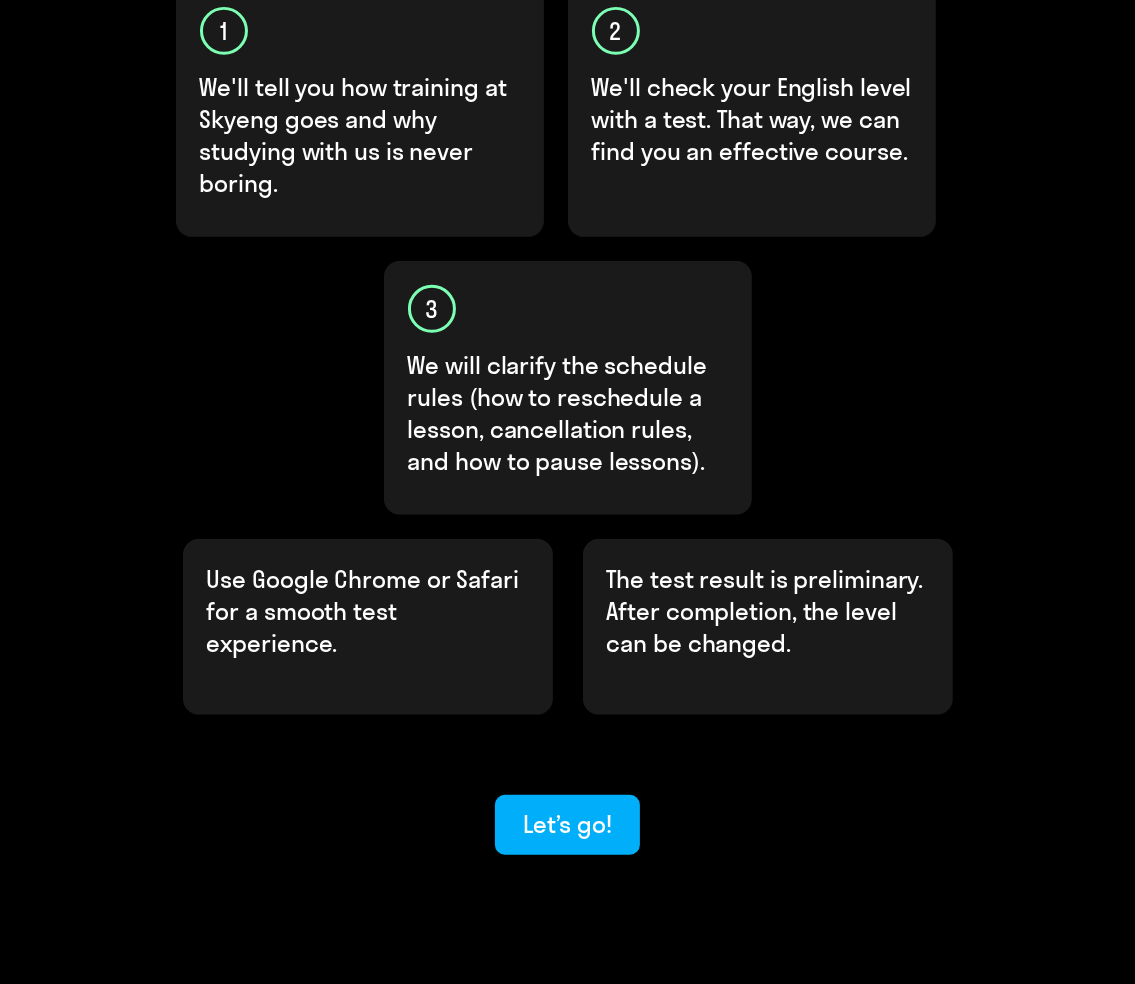 click on "Let’s go!" 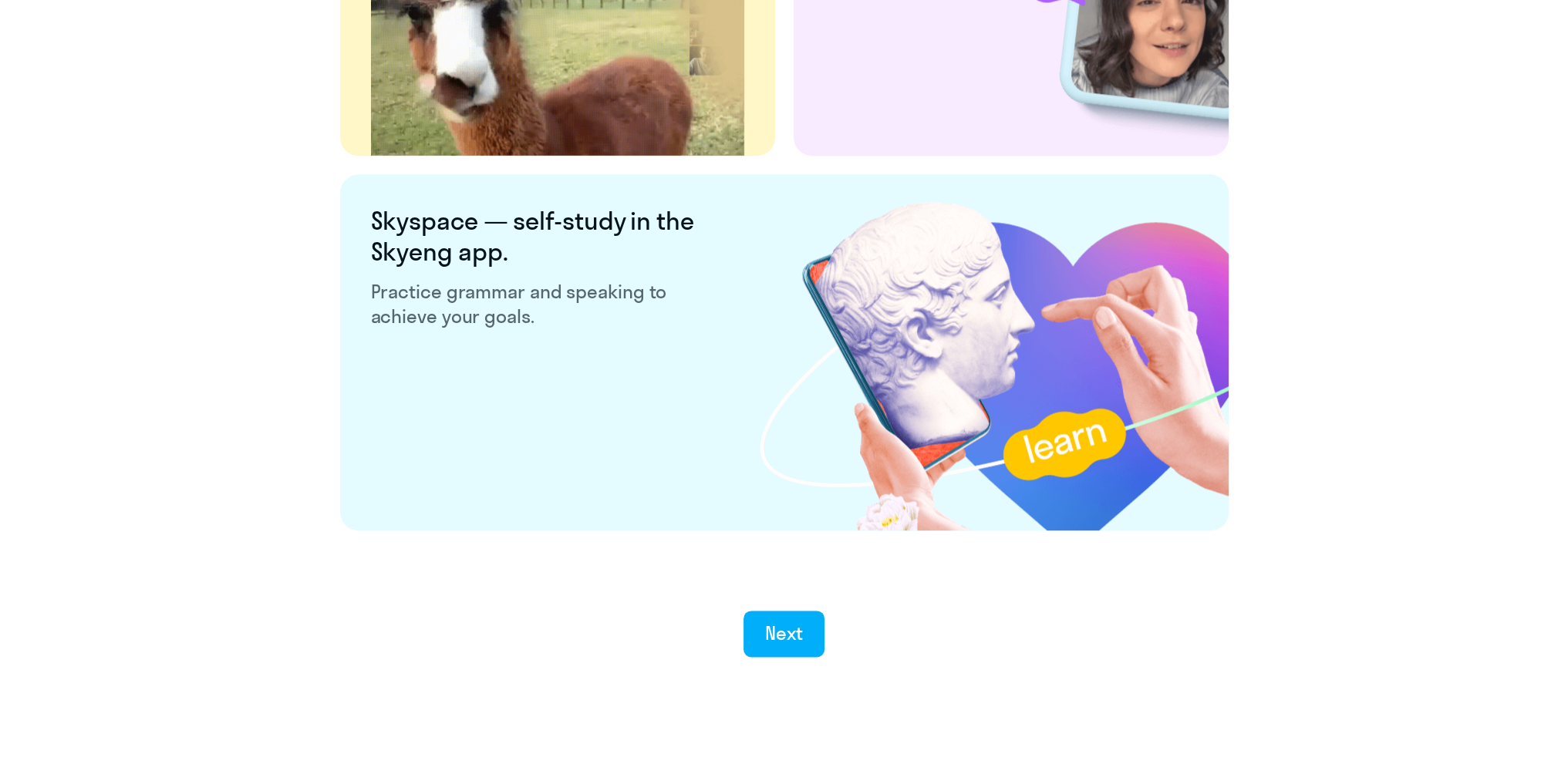 scroll, scrollTop: 2809, scrollLeft: 0, axis: vertical 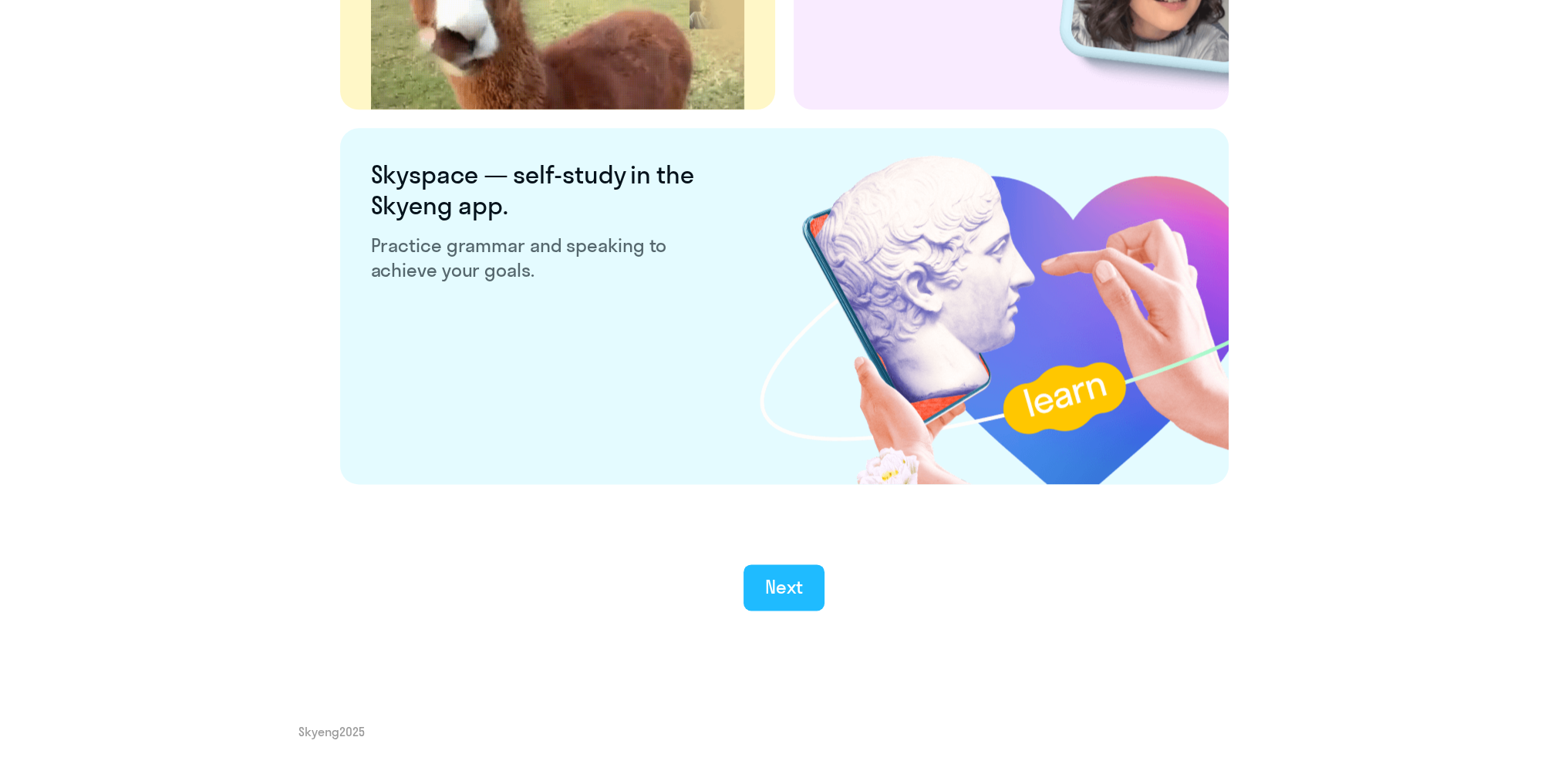 click on "Next" 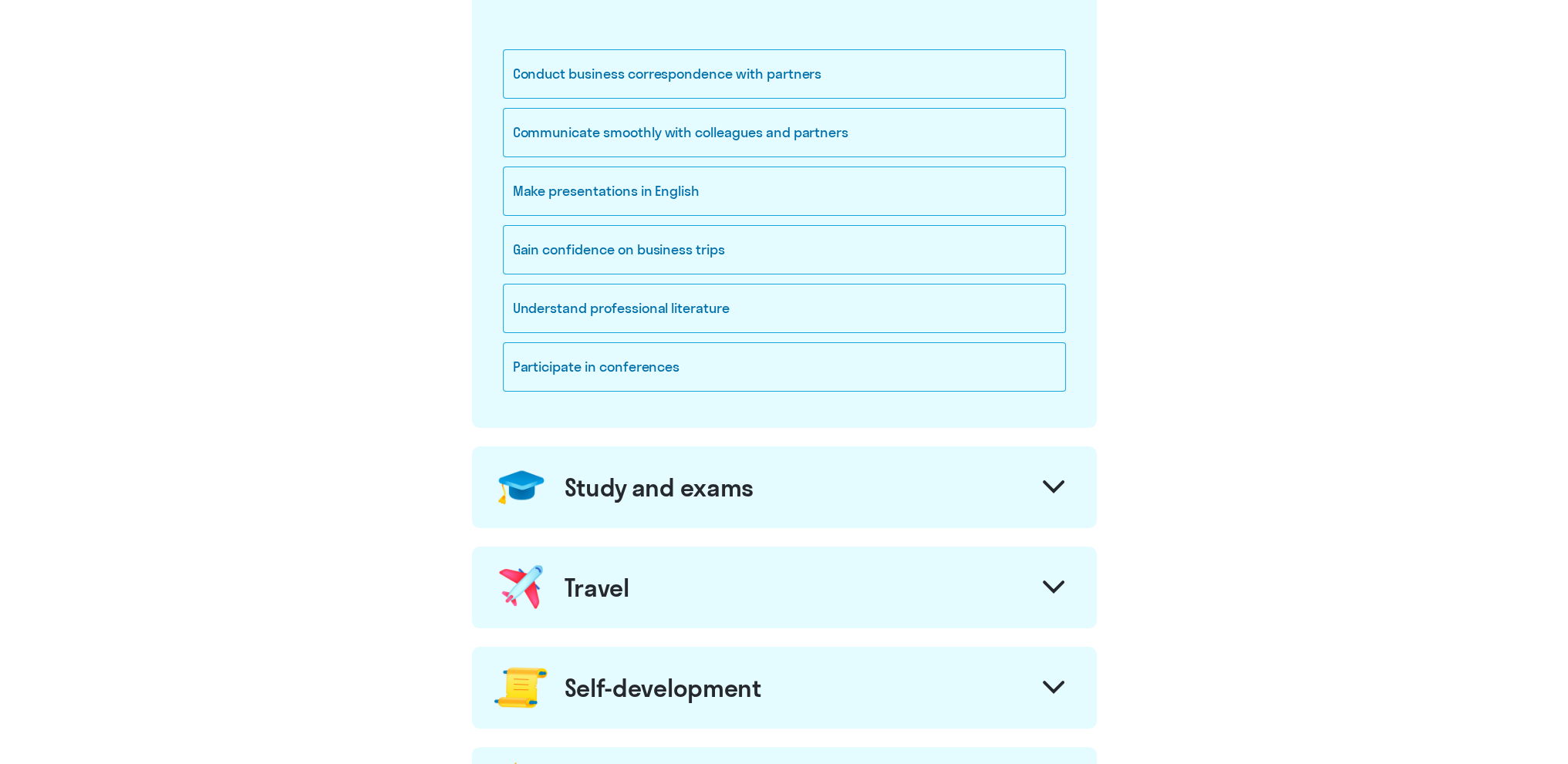 scroll, scrollTop: 385, scrollLeft: 0, axis: vertical 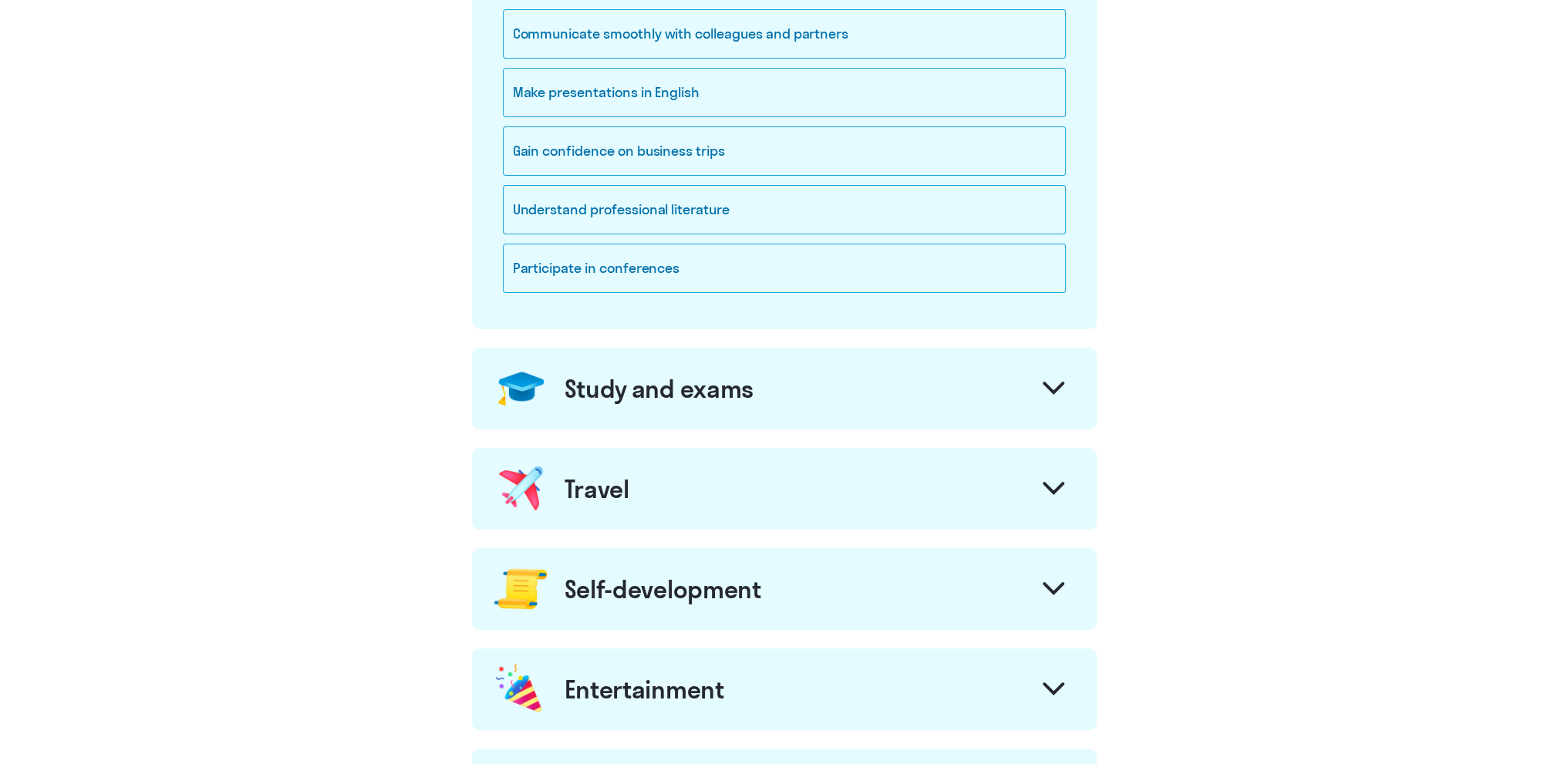 click on "Study and exams" 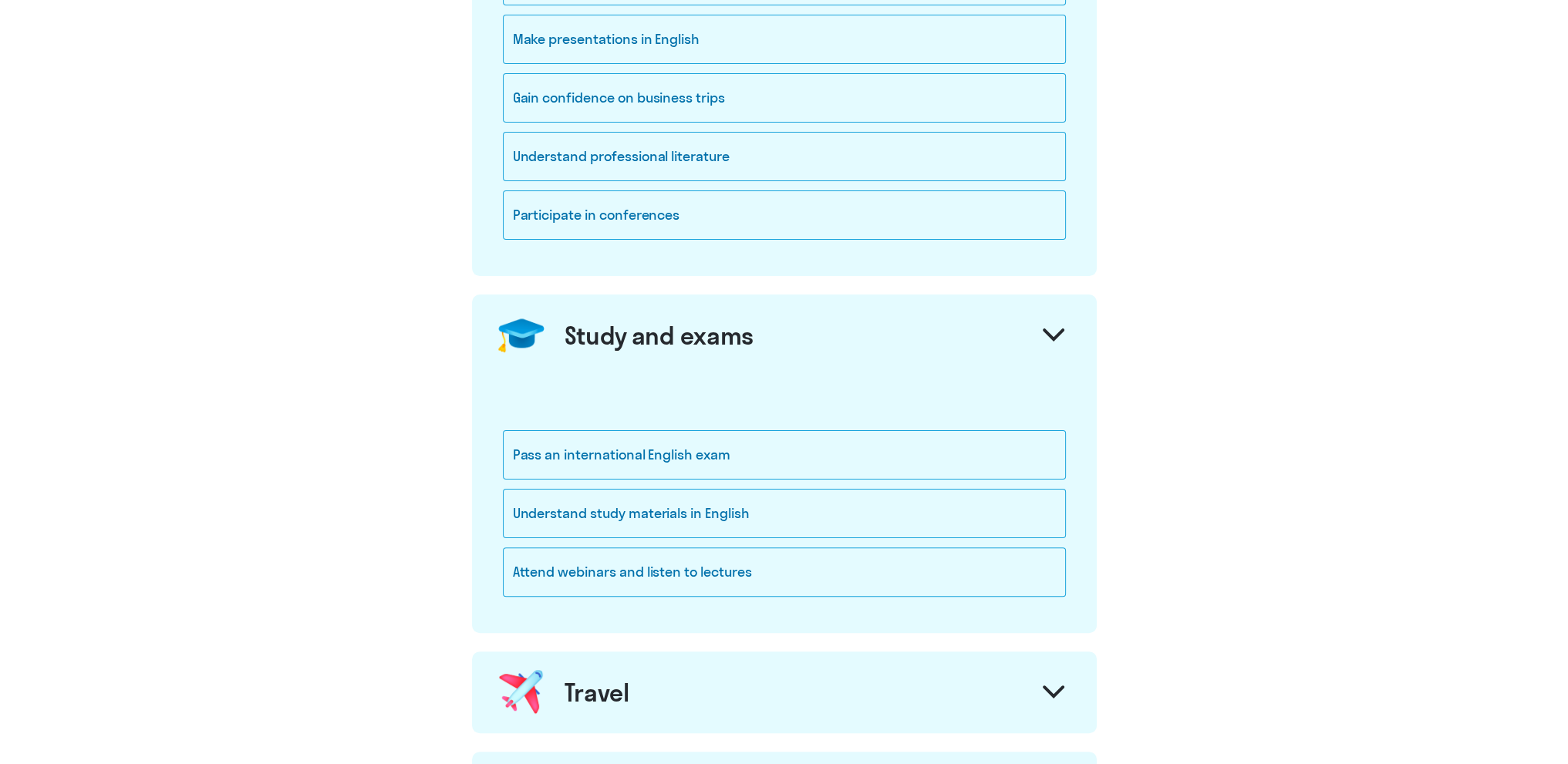 scroll, scrollTop: 540, scrollLeft: 0, axis: vertical 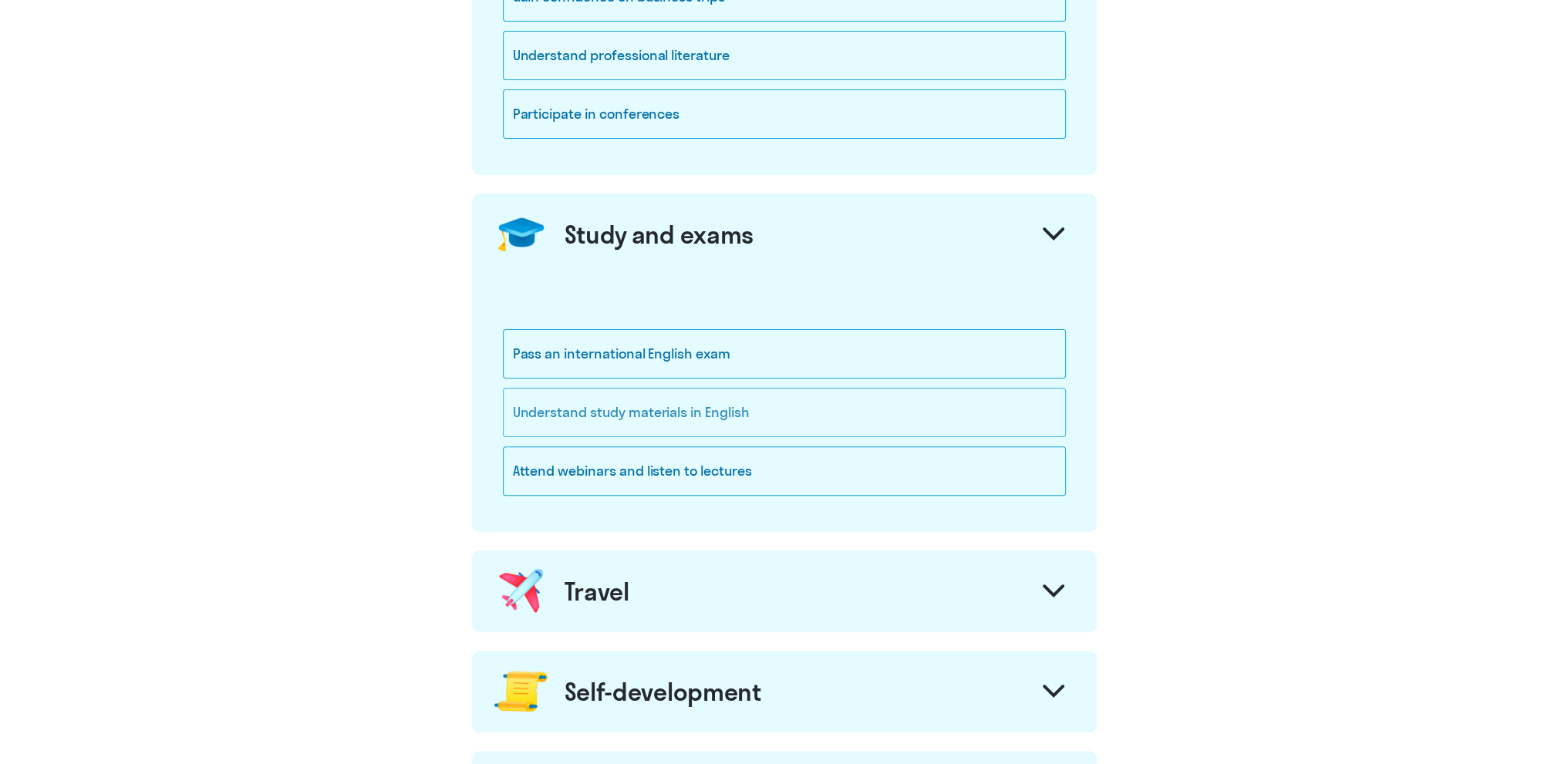 click on "Understand study materials in English" 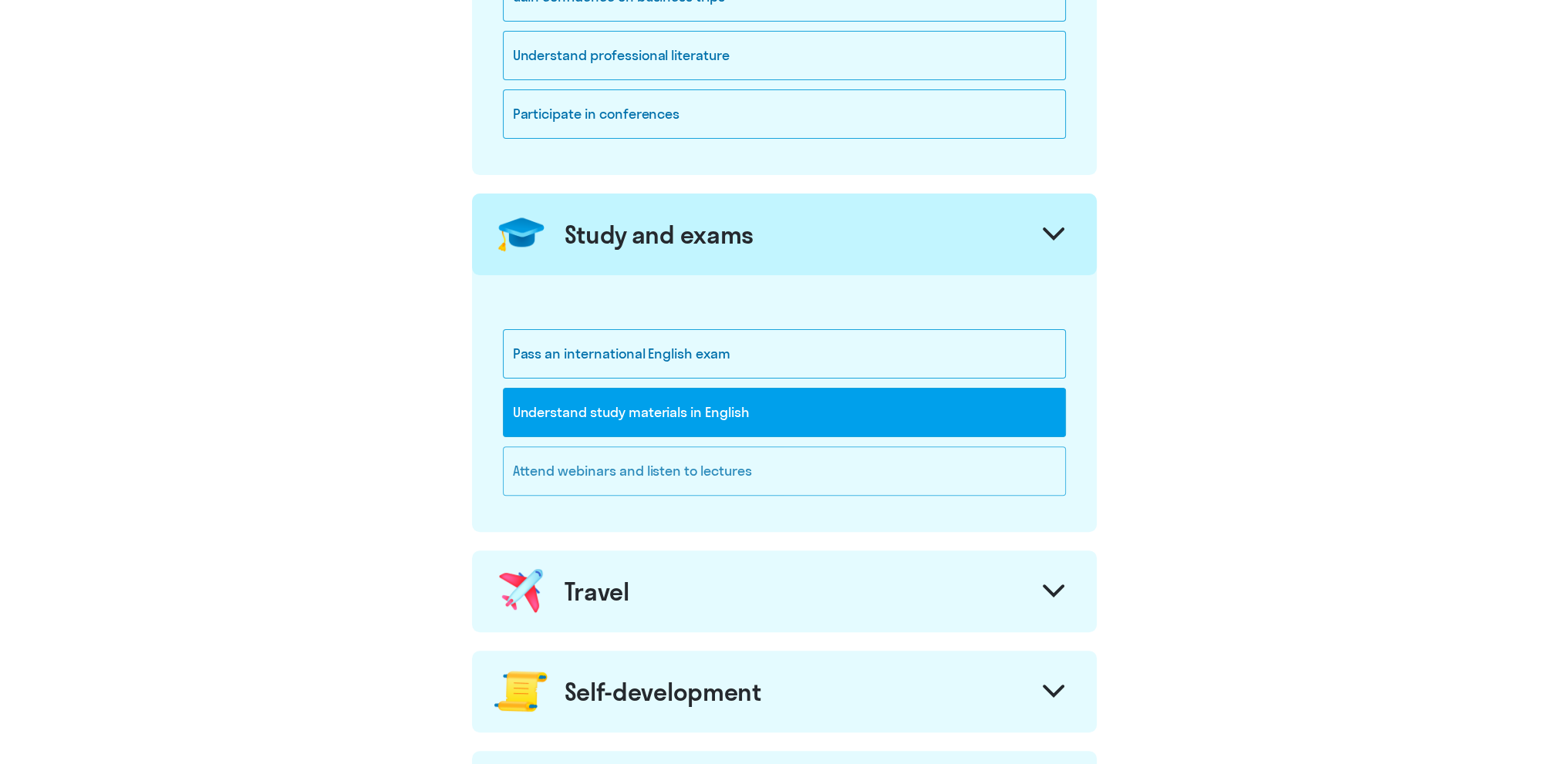 click on "Attend webinars and listen to lectures" 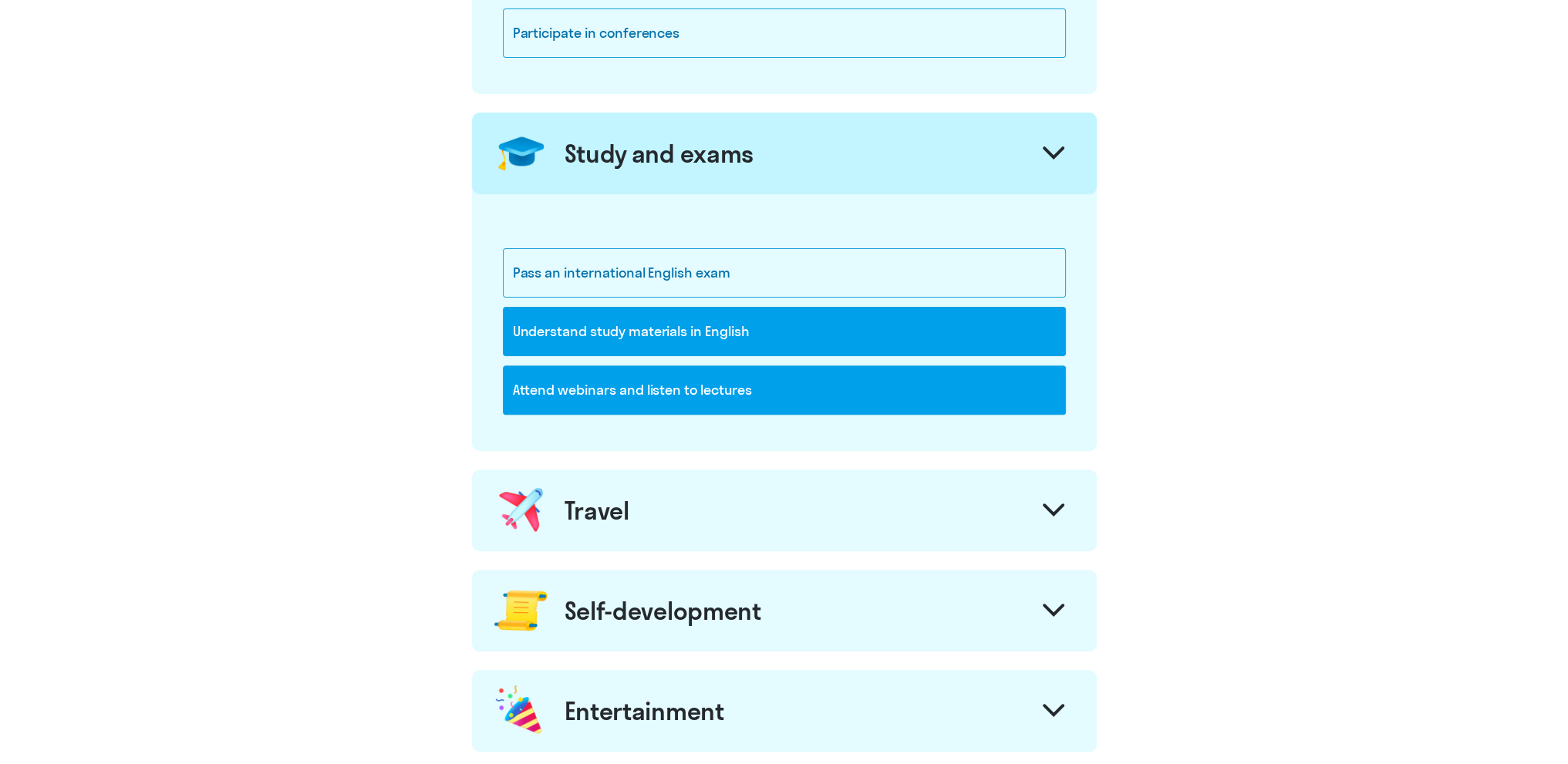 scroll, scrollTop: 771, scrollLeft: 0, axis: vertical 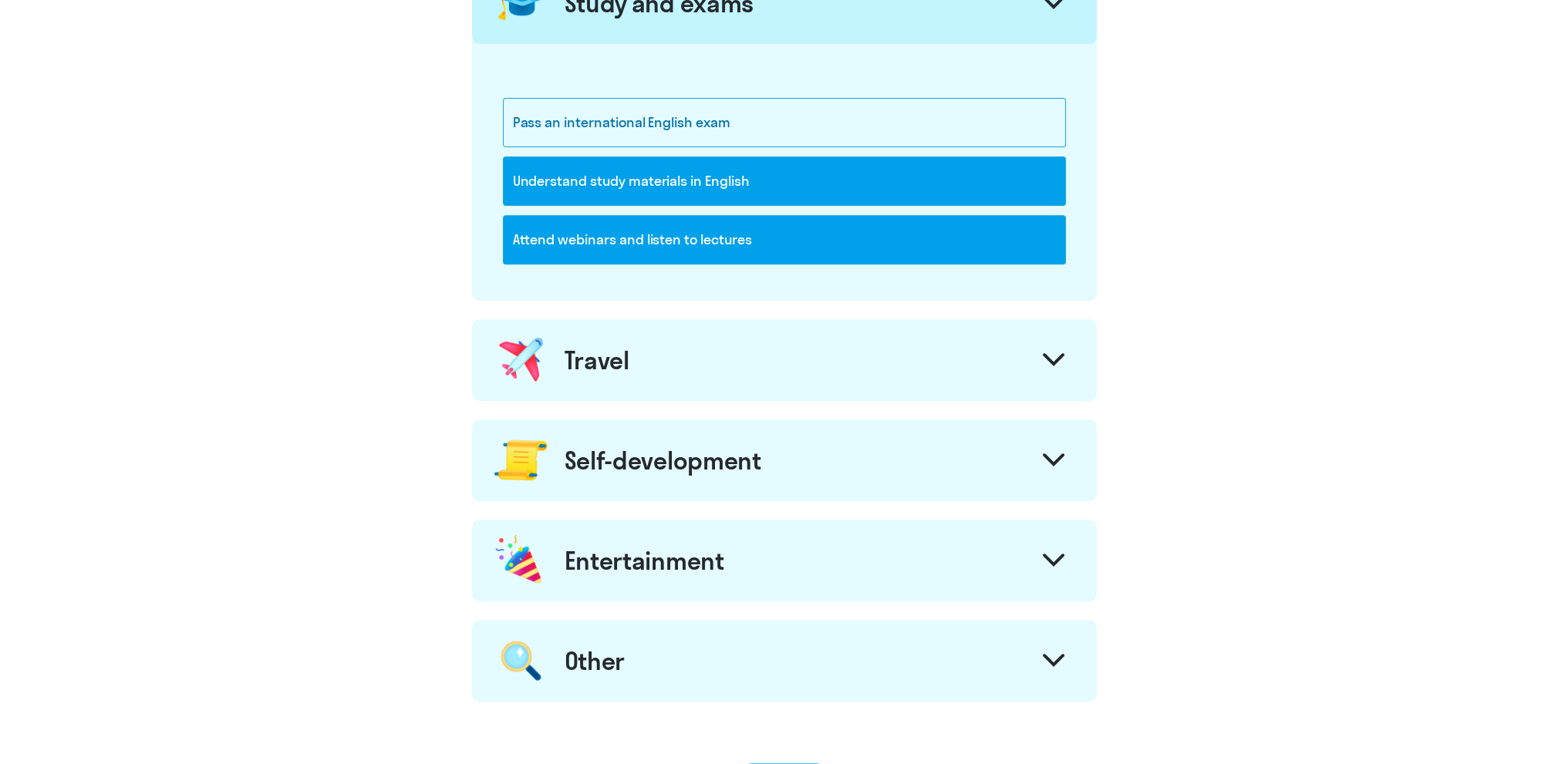 click on "Travel" 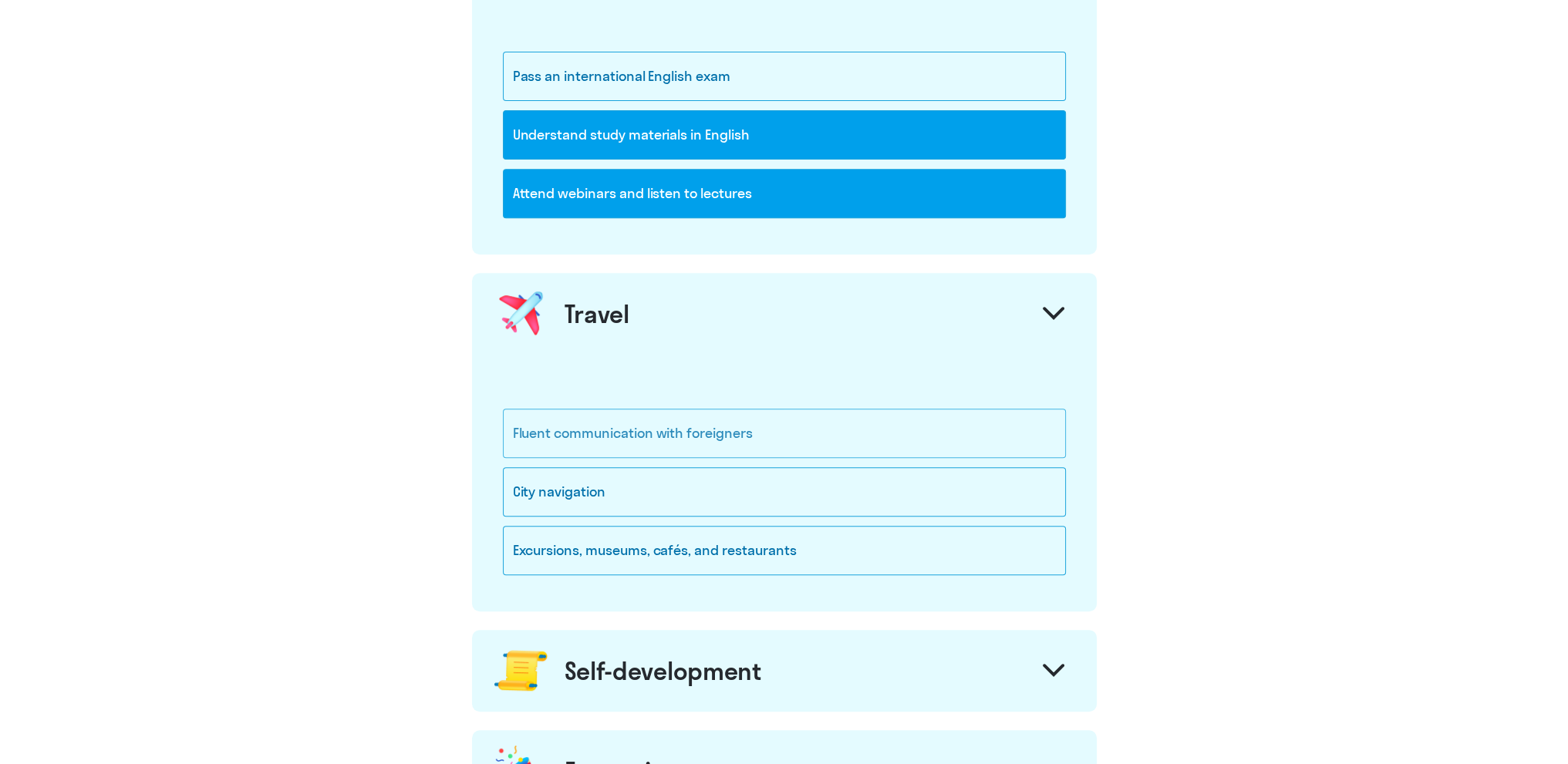scroll, scrollTop: 848, scrollLeft: 0, axis: vertical 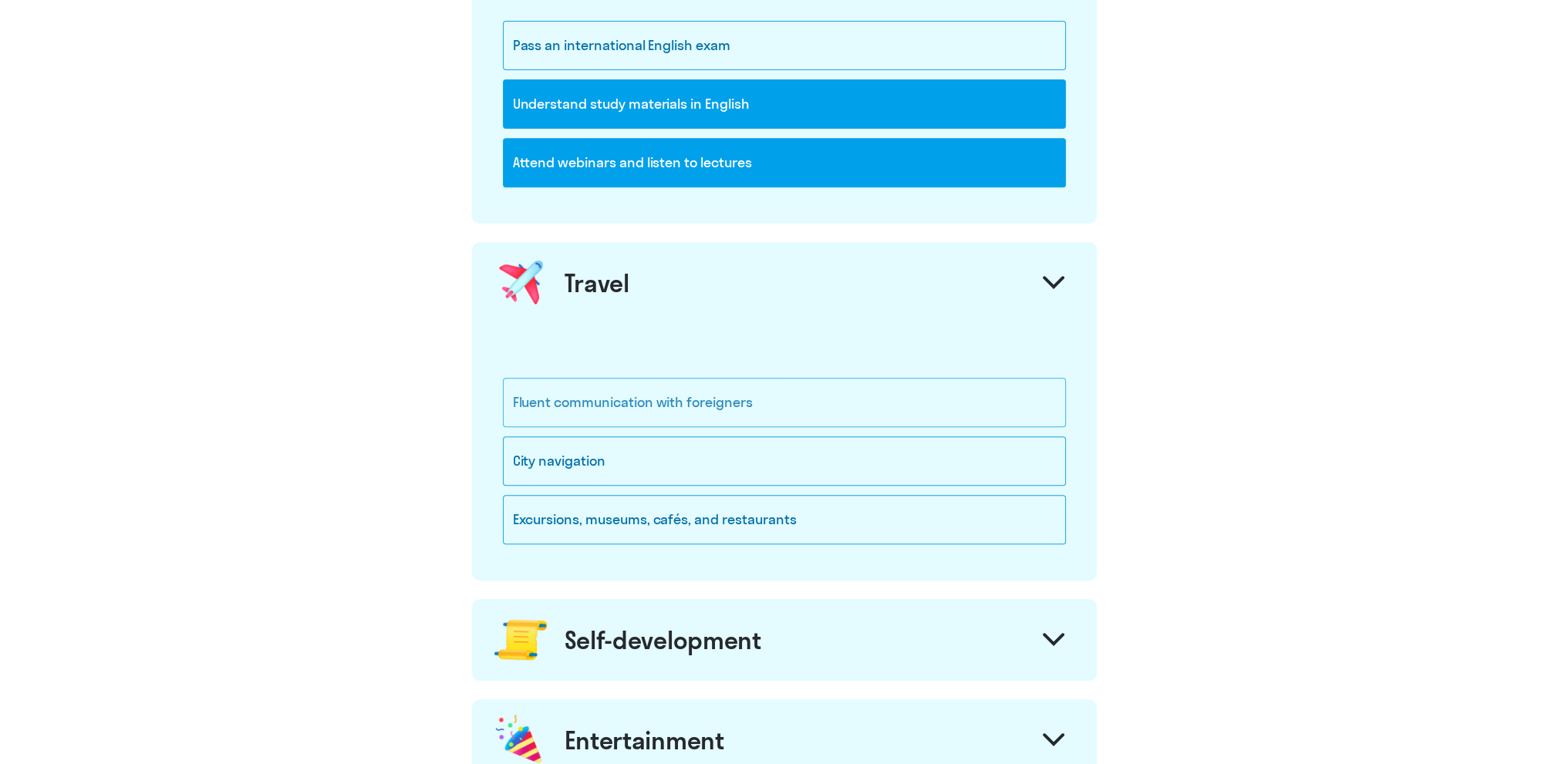 click on "Fluent communication with foreigners" 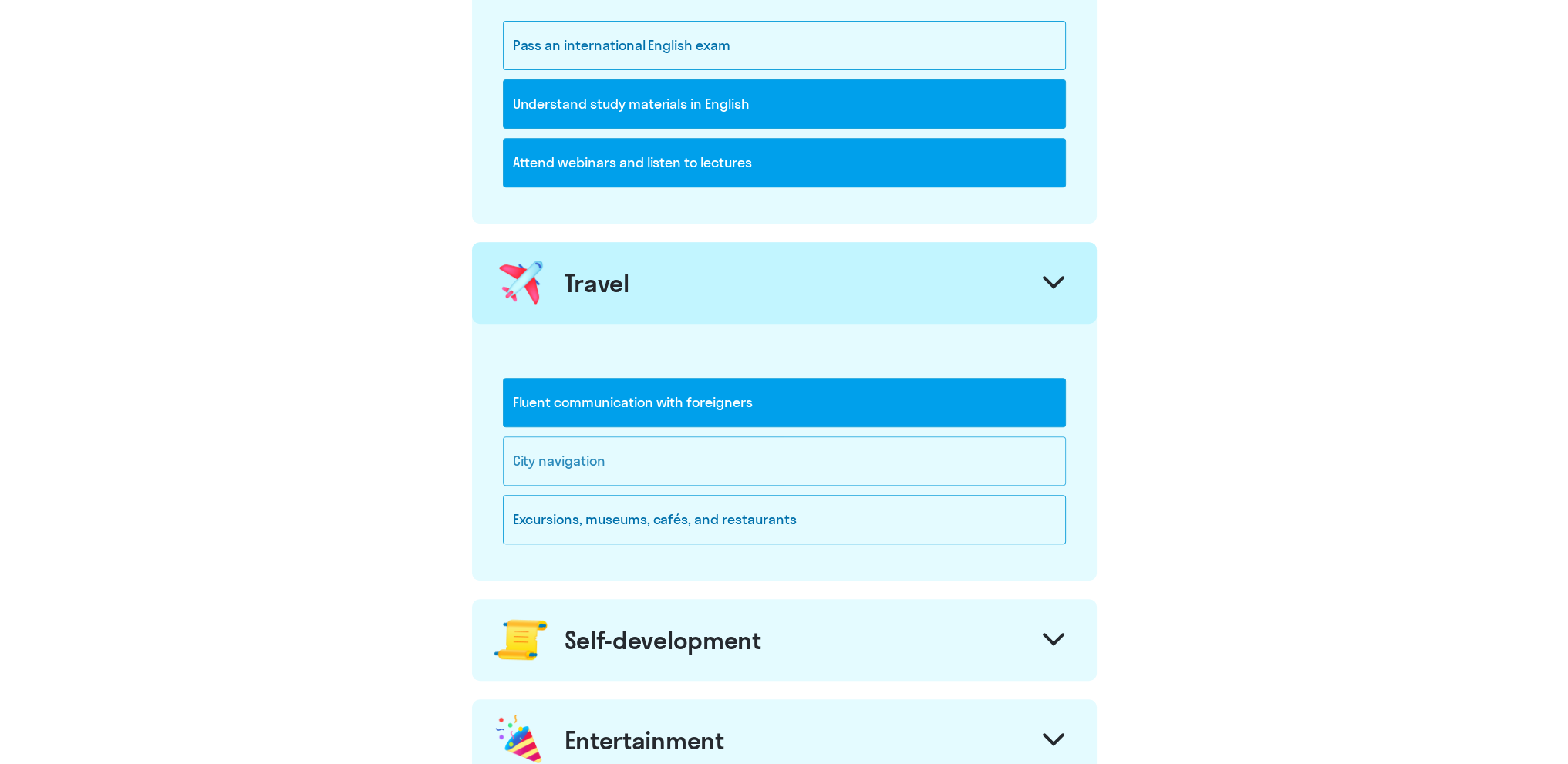 scroll, scrollTop: 925, scrollLeft: 0, axis: vertical 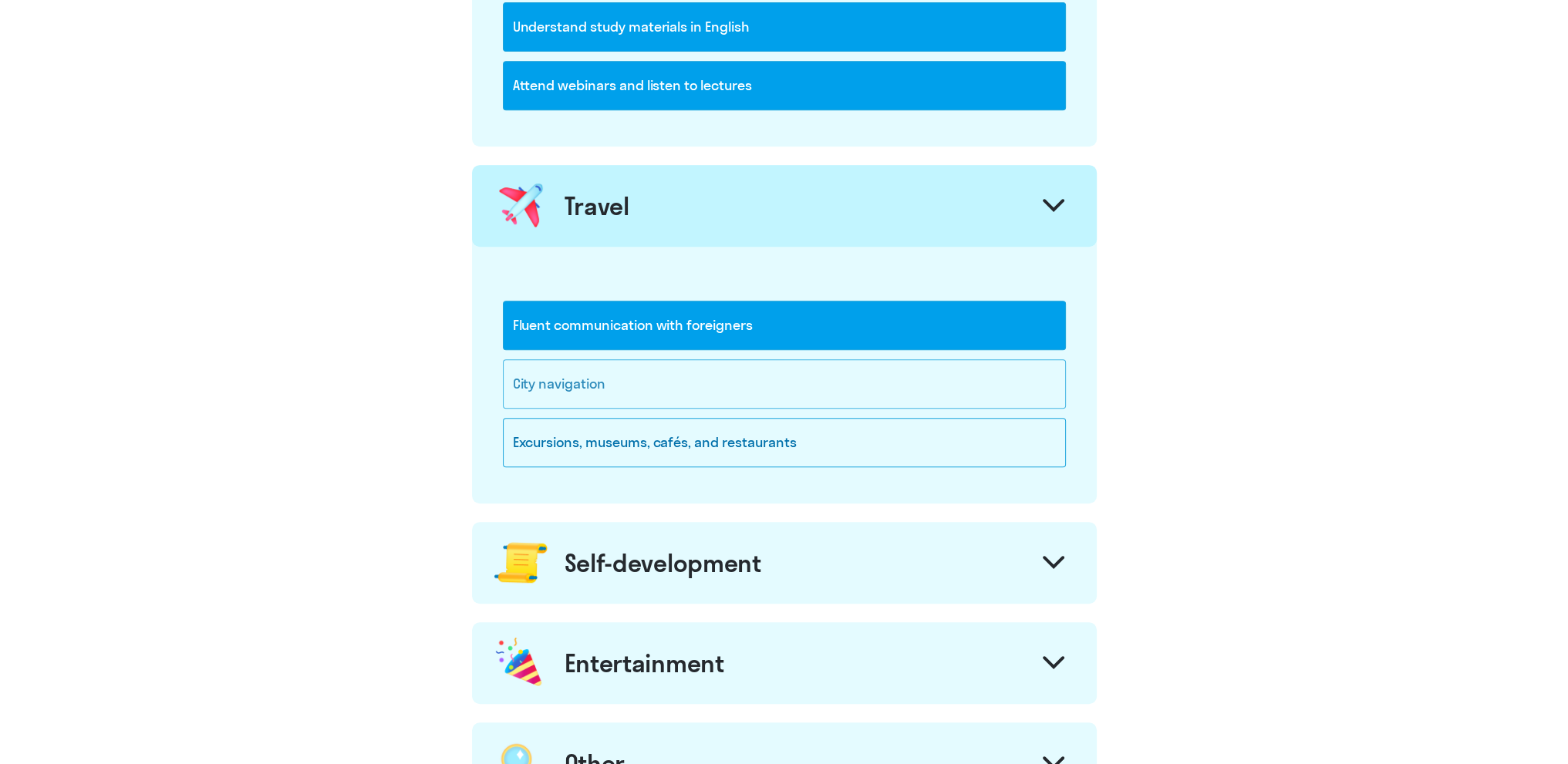 click on "City navigation" 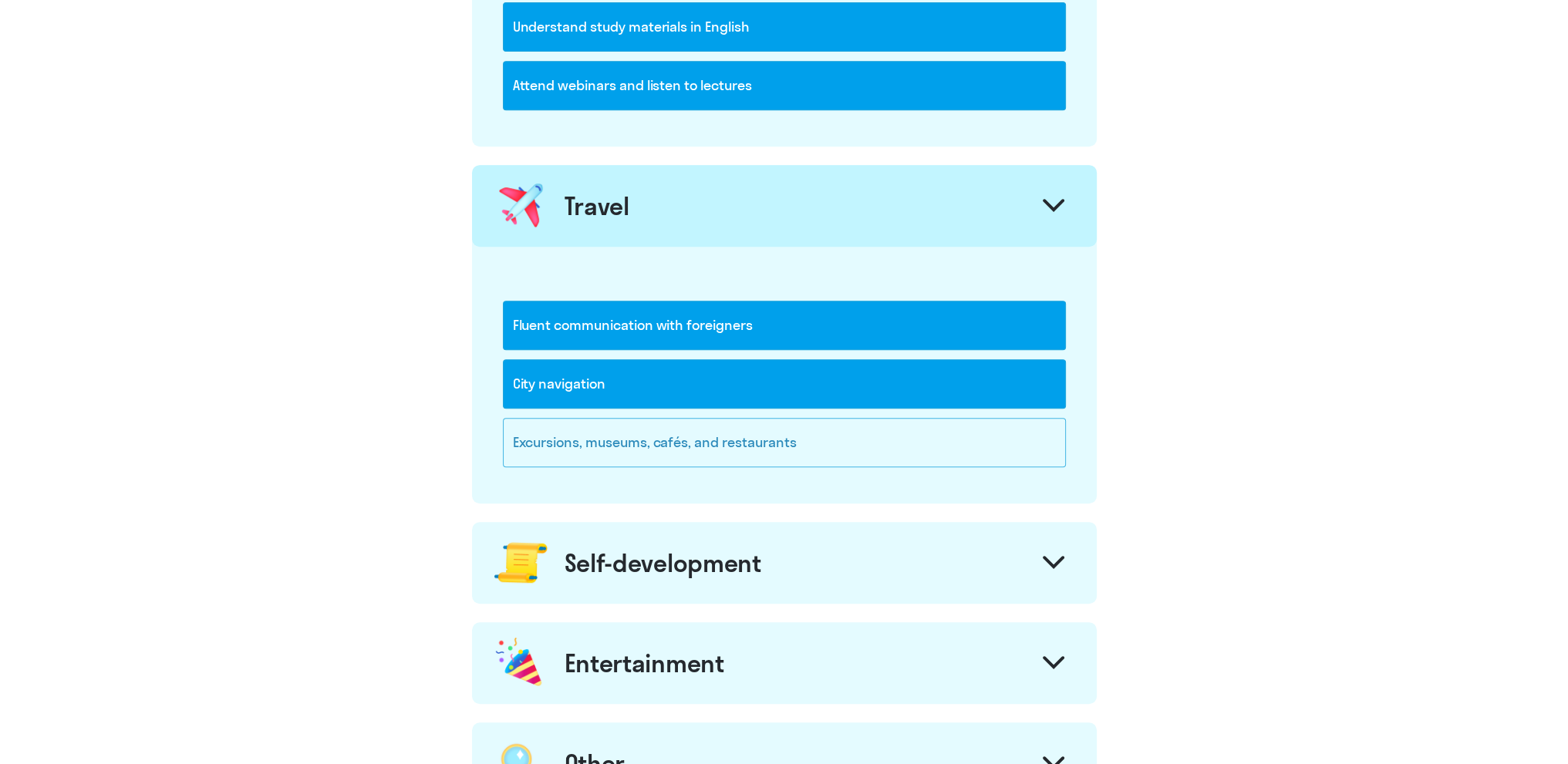 click on "Excursions, museums, cafés, and restaurants" 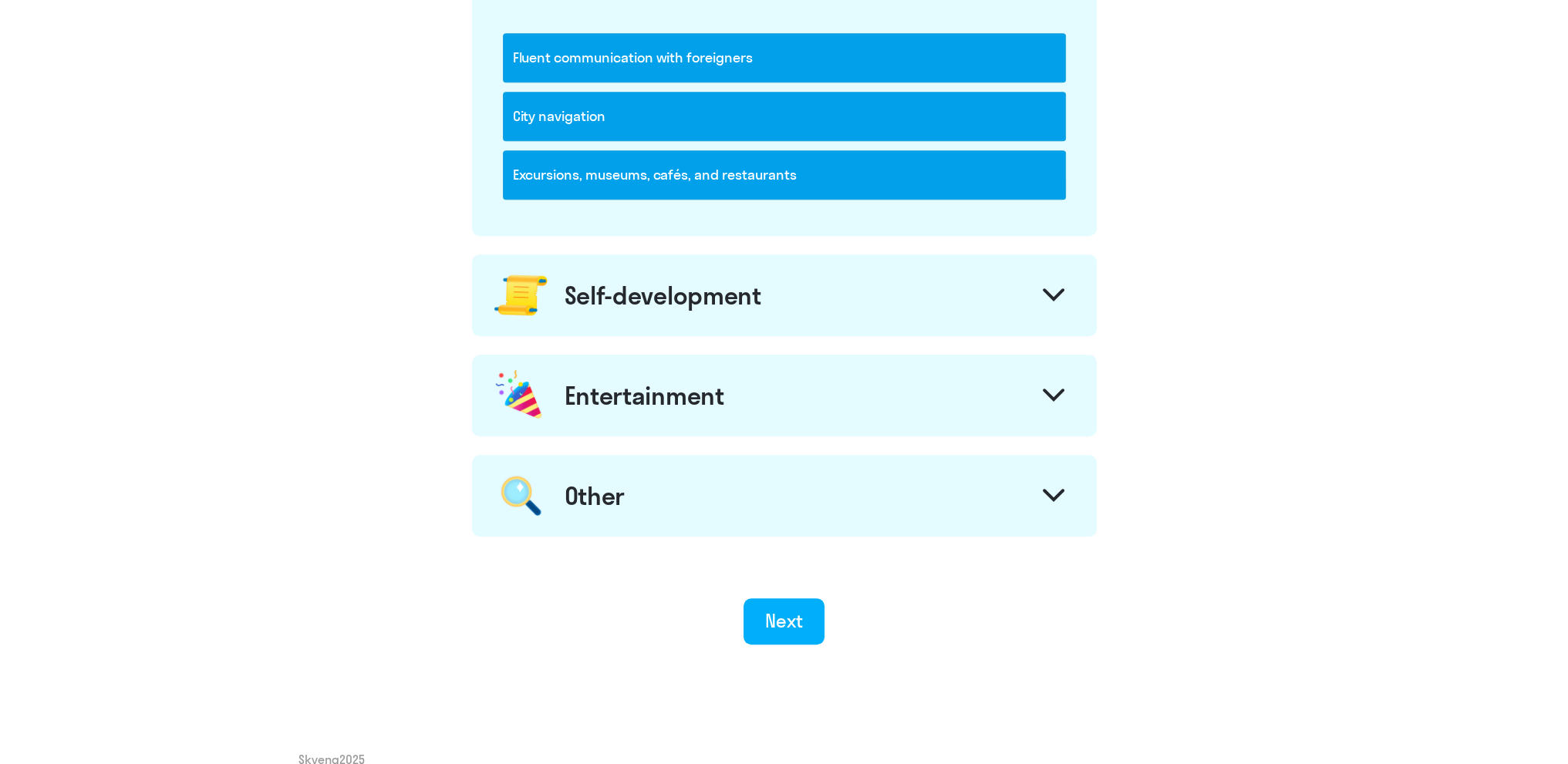 scroll, scrollTop: 1217, scrollLeft: 0, axis: vertical 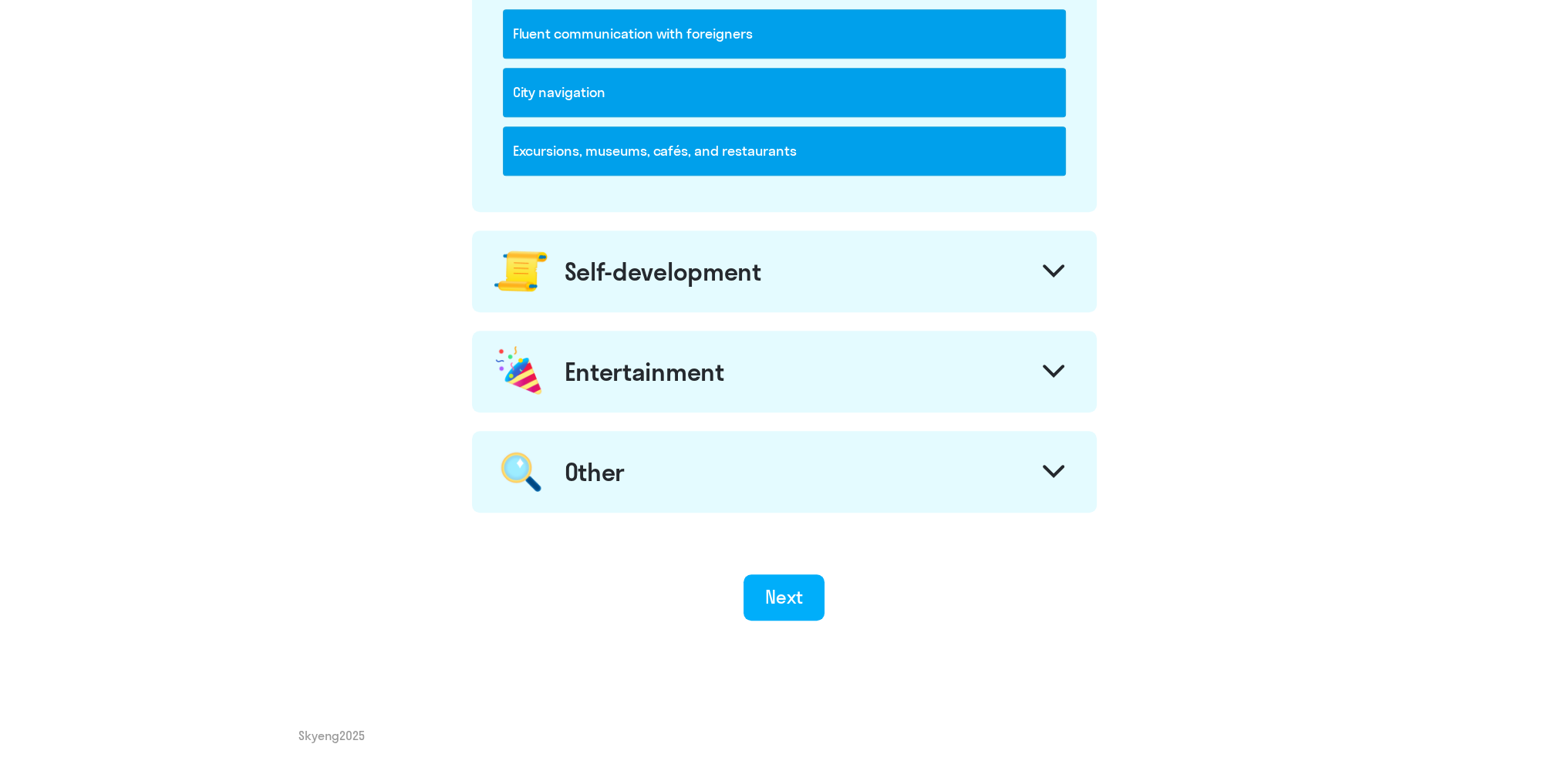 click on "Self-development" 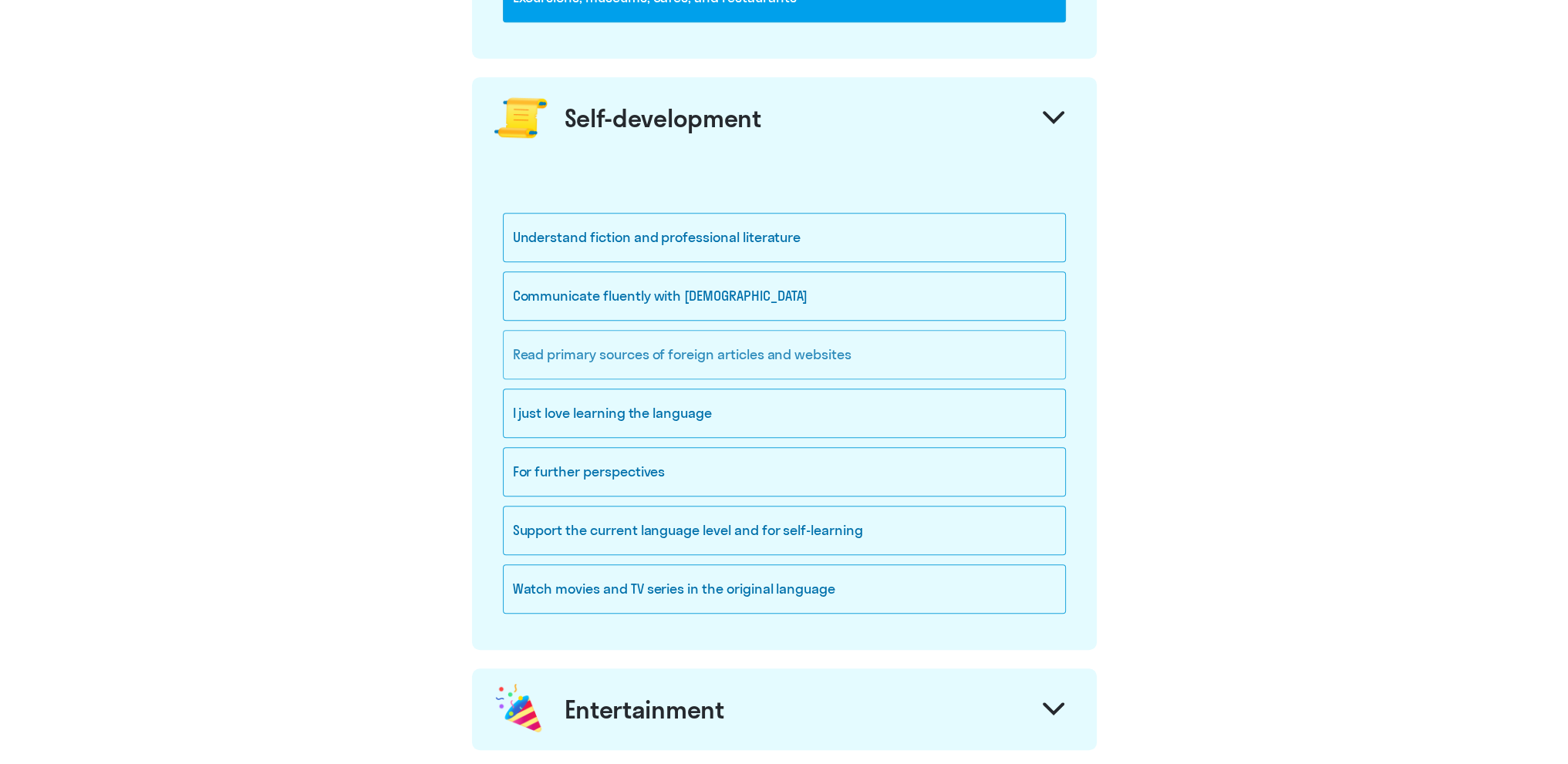 scroll, scrollTop: 1371, scrollLeft: 0, axis: vertical 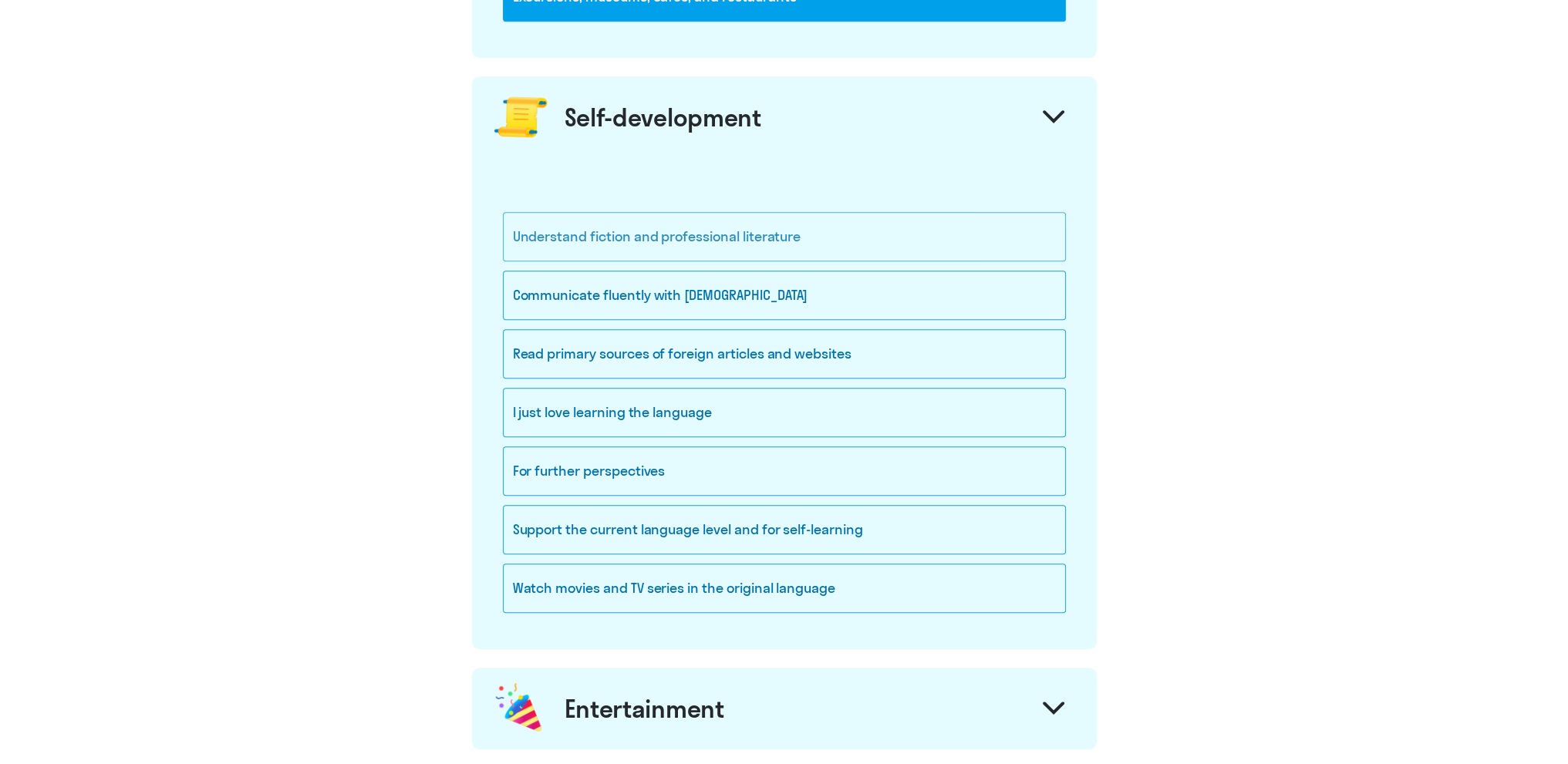 click on "Understand fiction and professional literature" 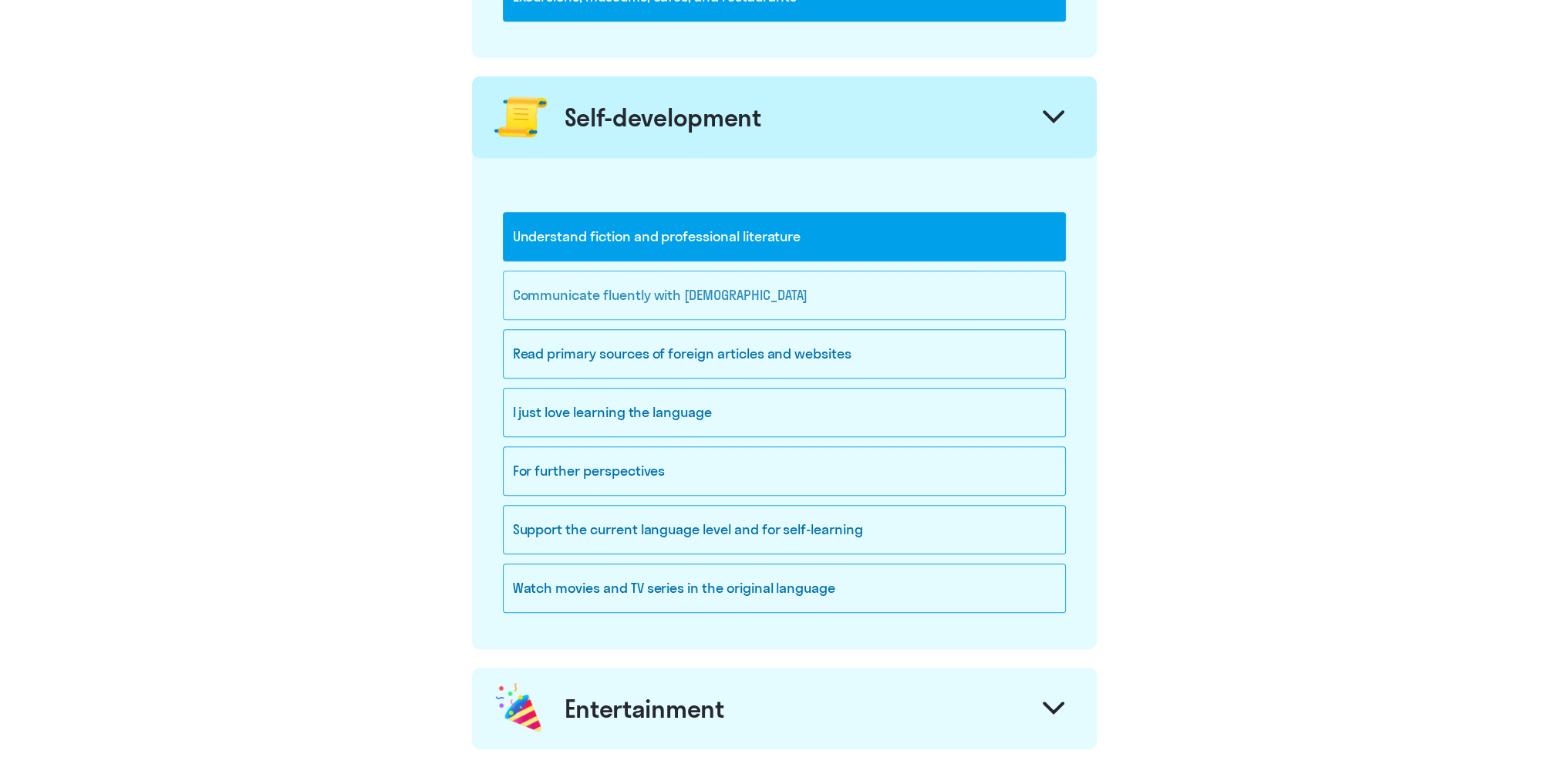 click on "Communicate fluently with [DEMOGRAPHIC_DATA]" 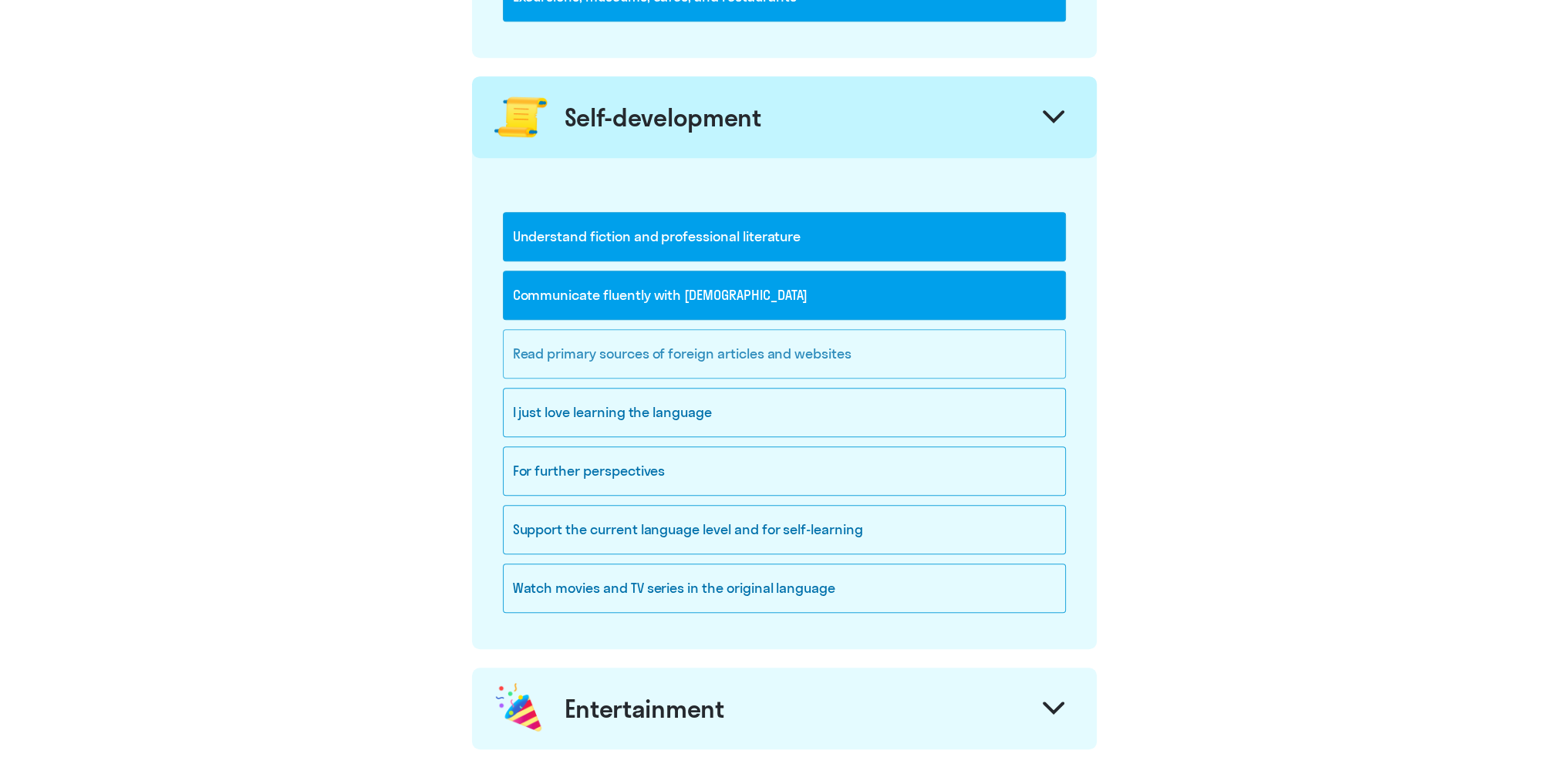 click on "Read primary sources of foreign articles and websites" 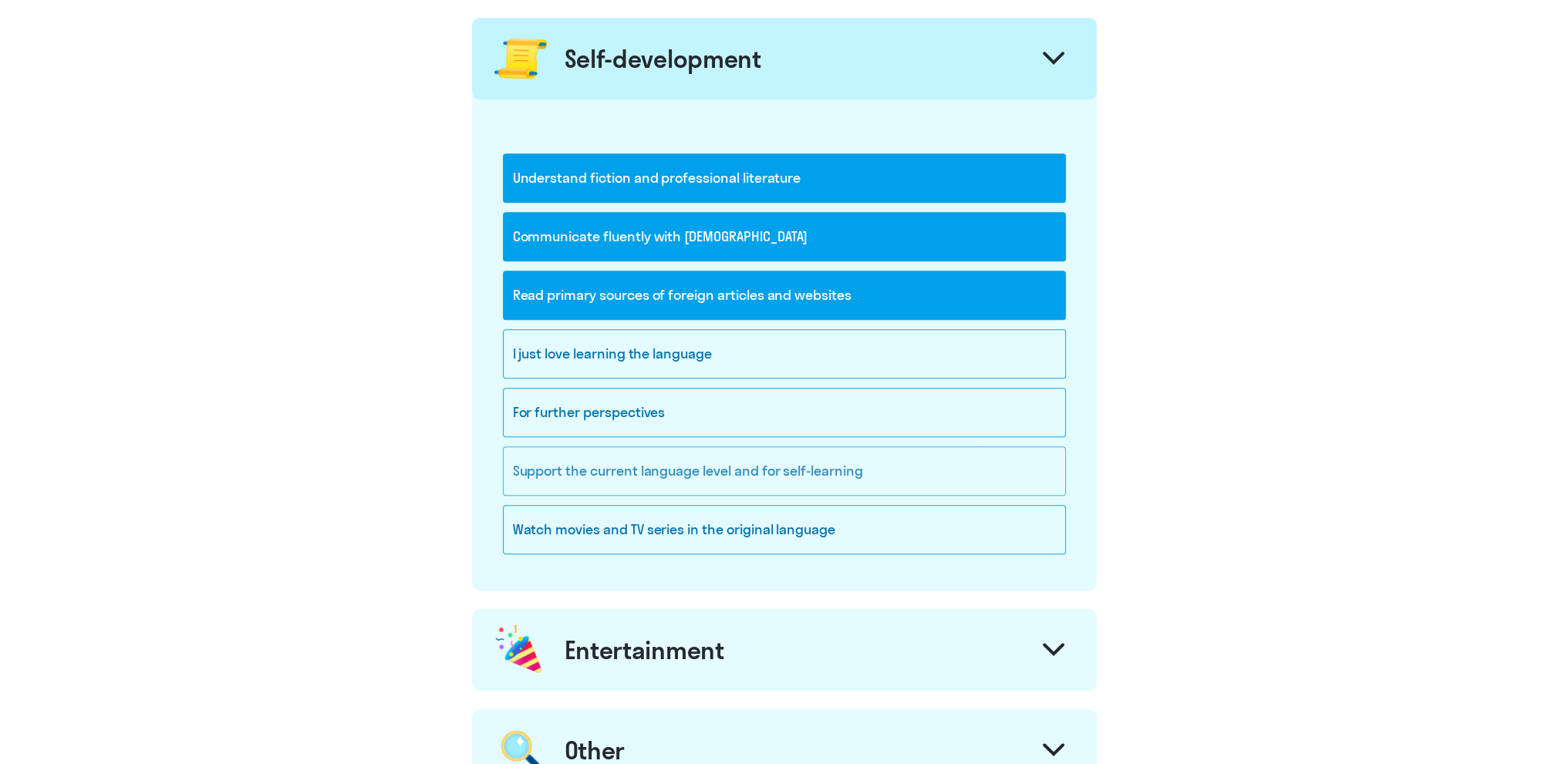 scroll, scrollTop: 1525, scrollLeft: 0, axis: vertical 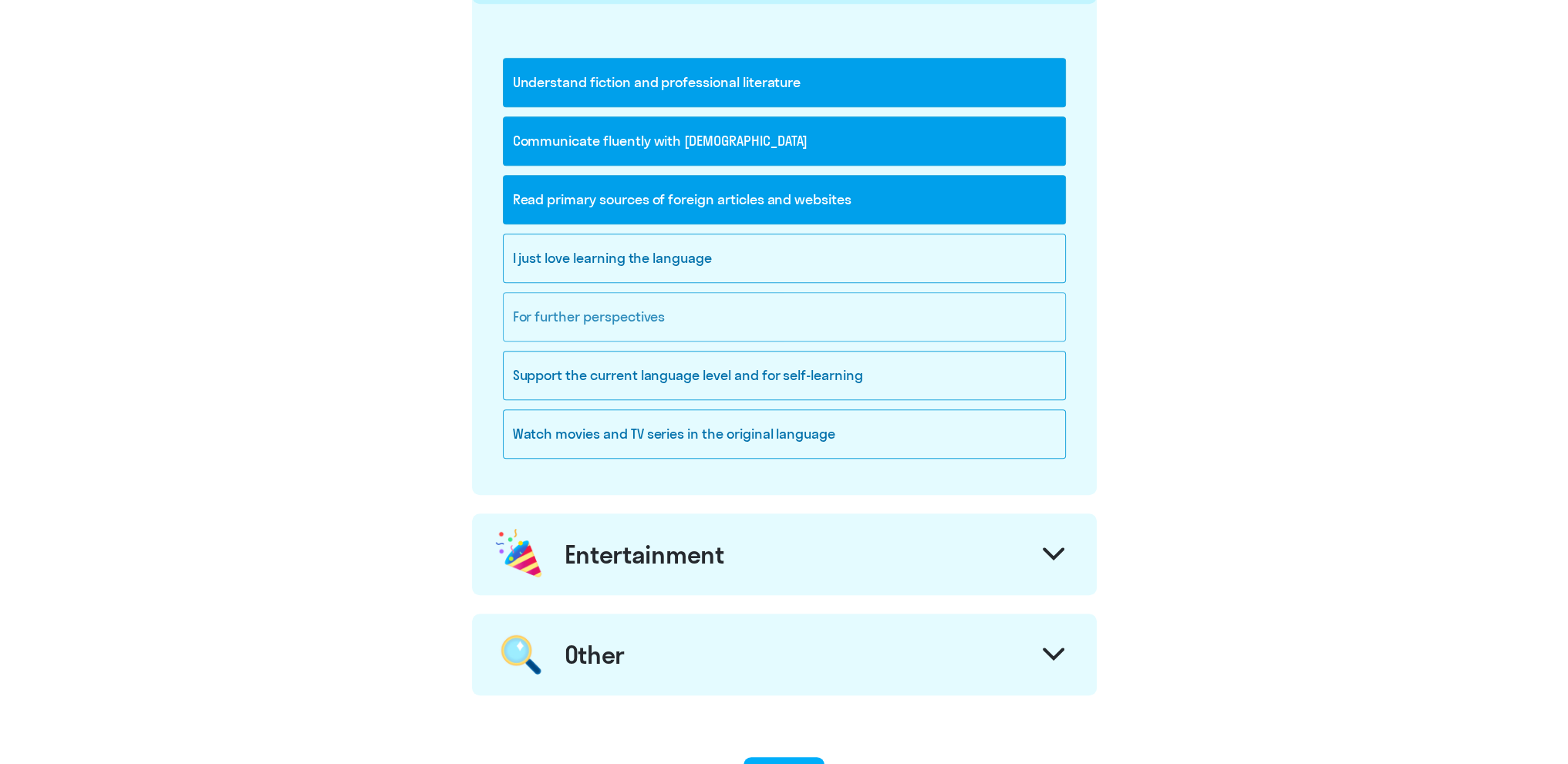 click on "For further perspectives" 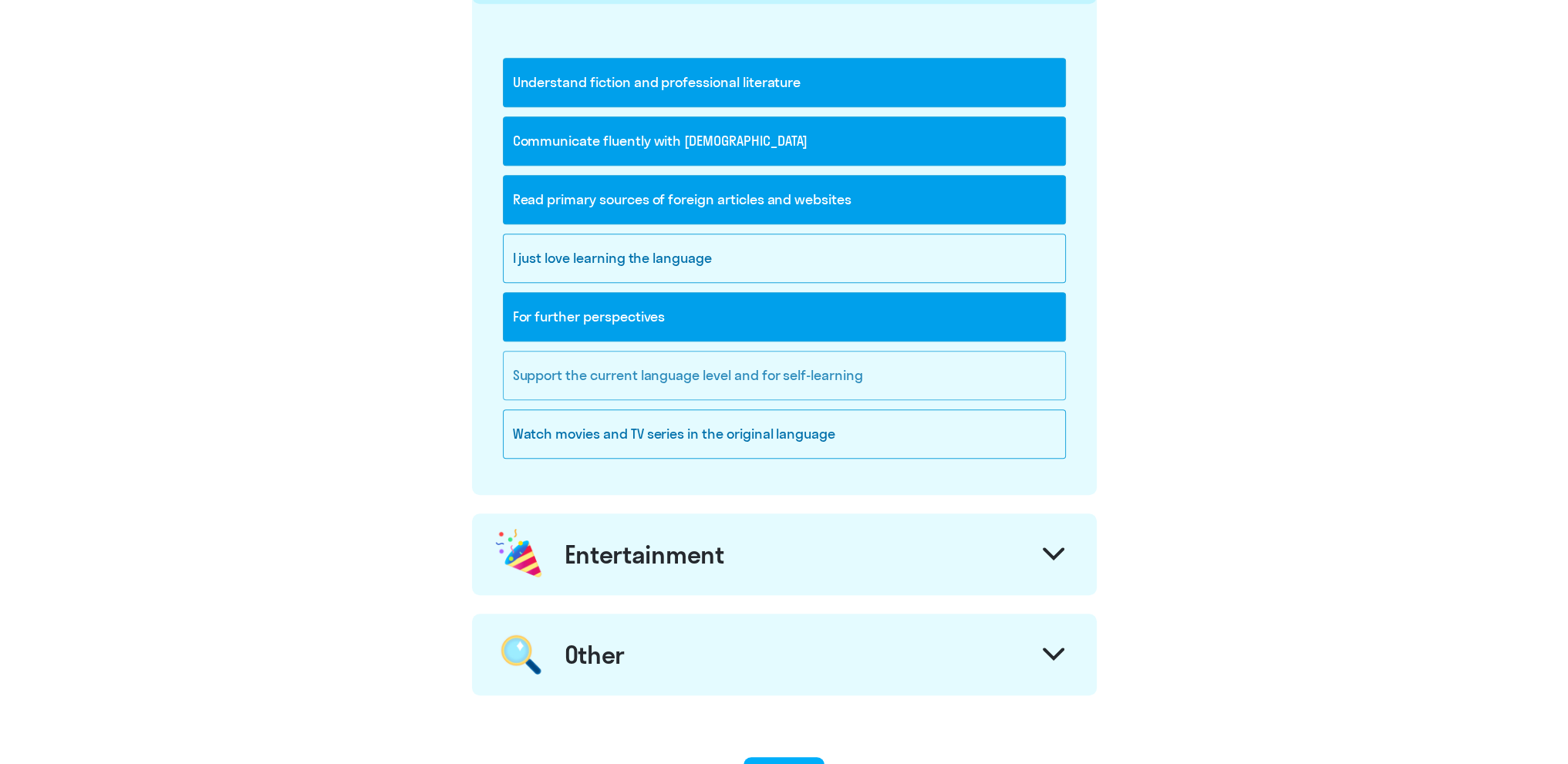 click on "Support the current language level and for self-learning" 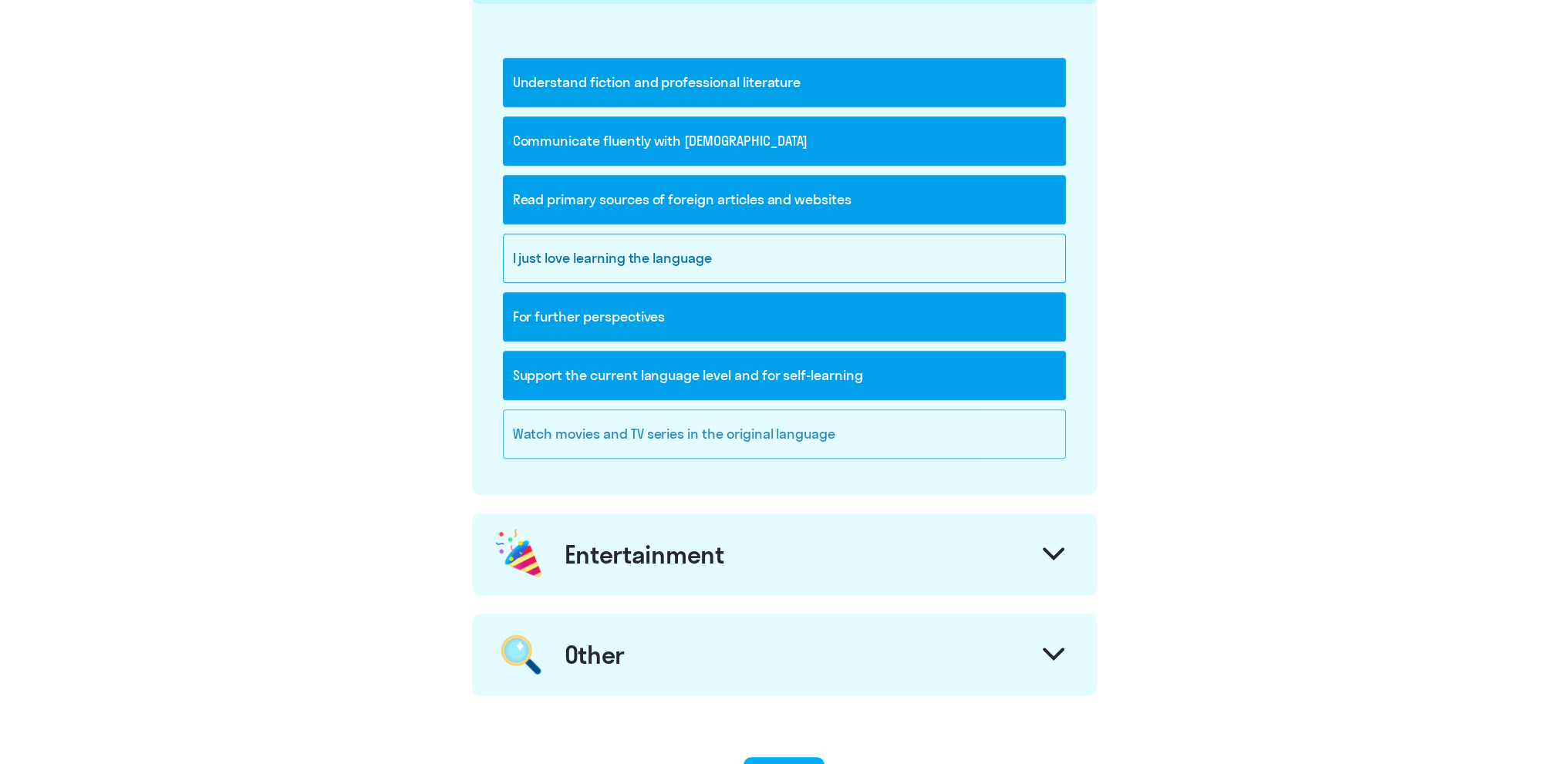 click on "Watch movies and TV series in the original language" 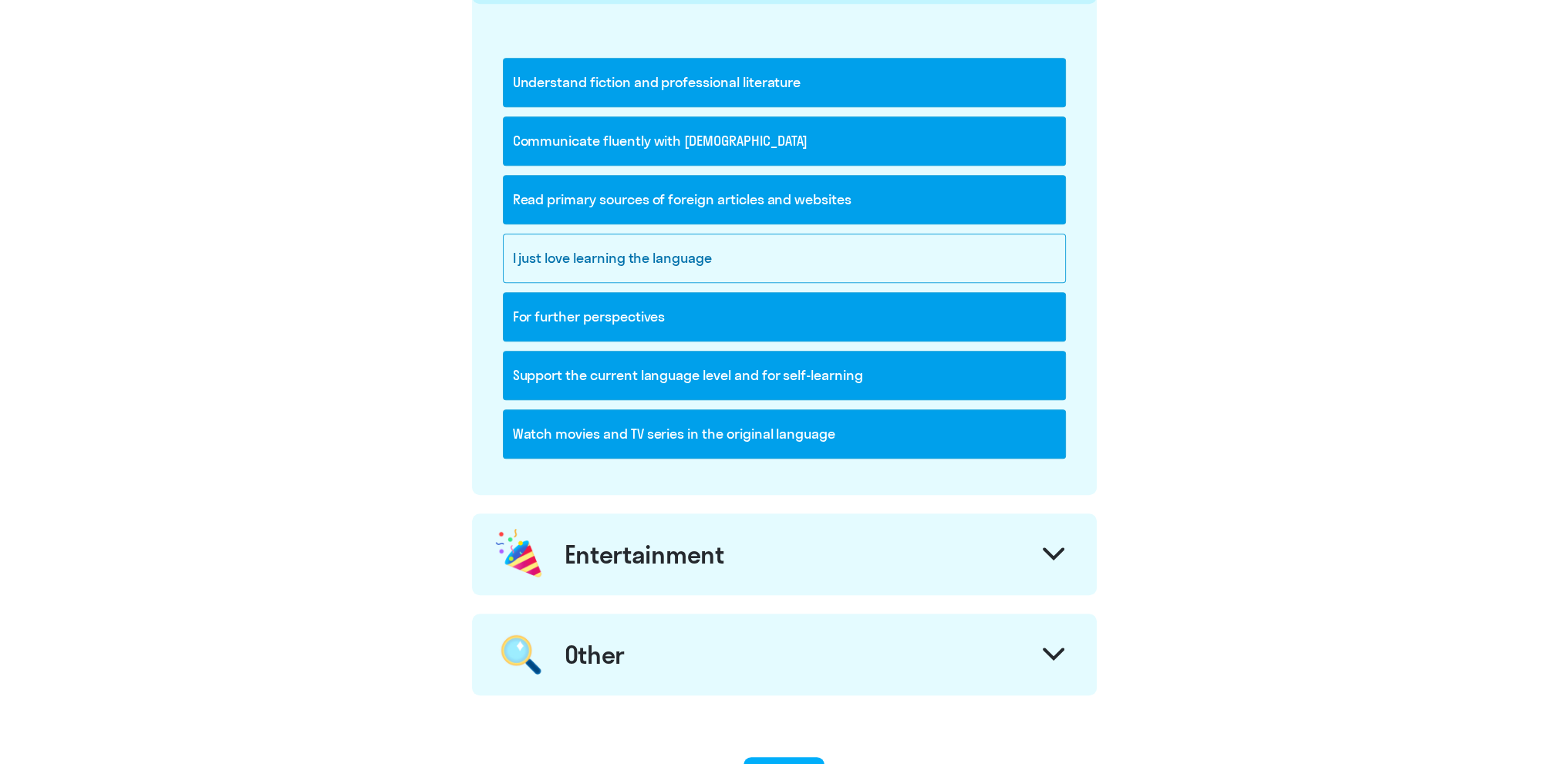 click on "Entertainment" 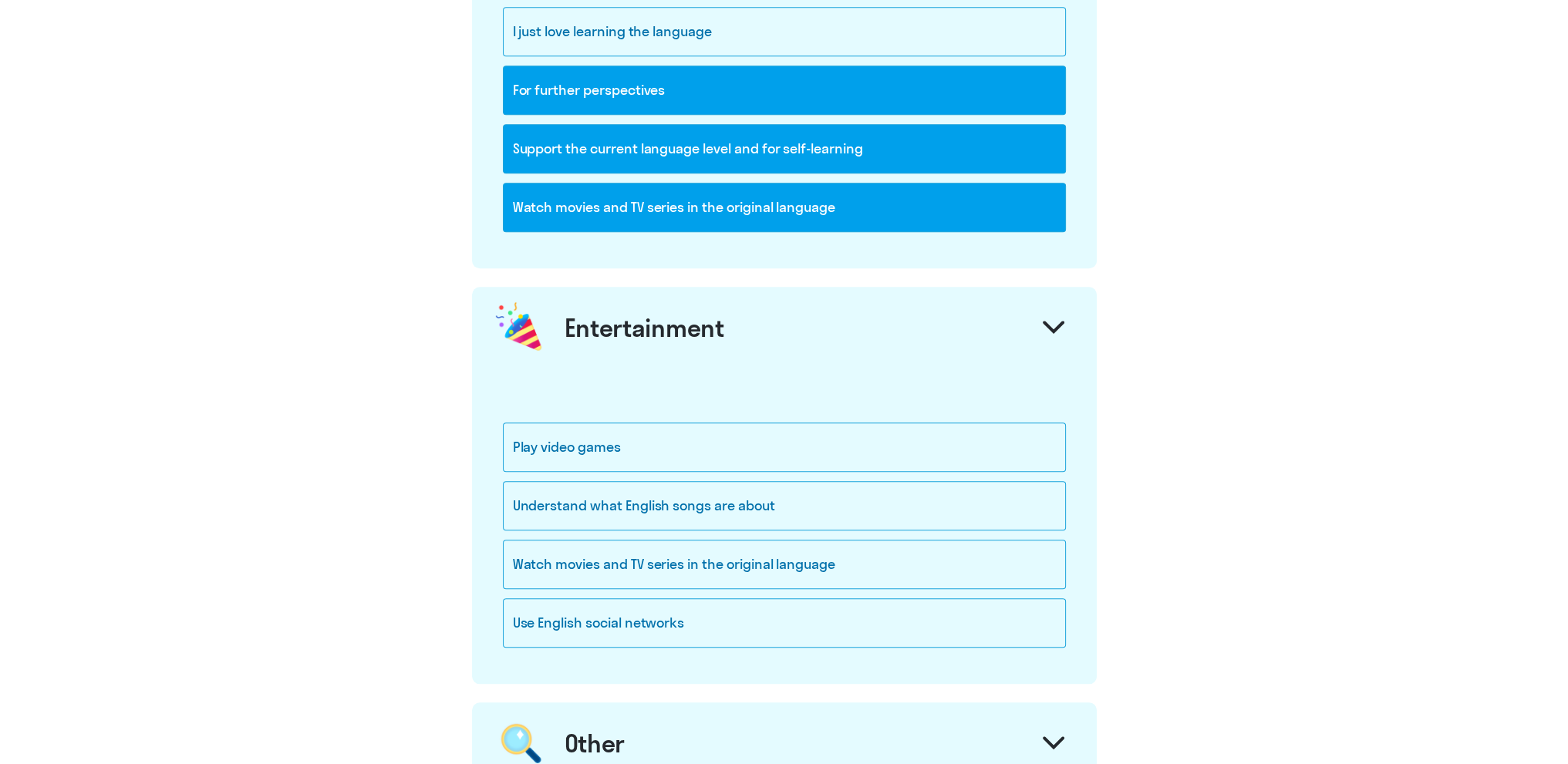 scroll, scrollTop: 1756, scrollLeft: 0, axis: vertical 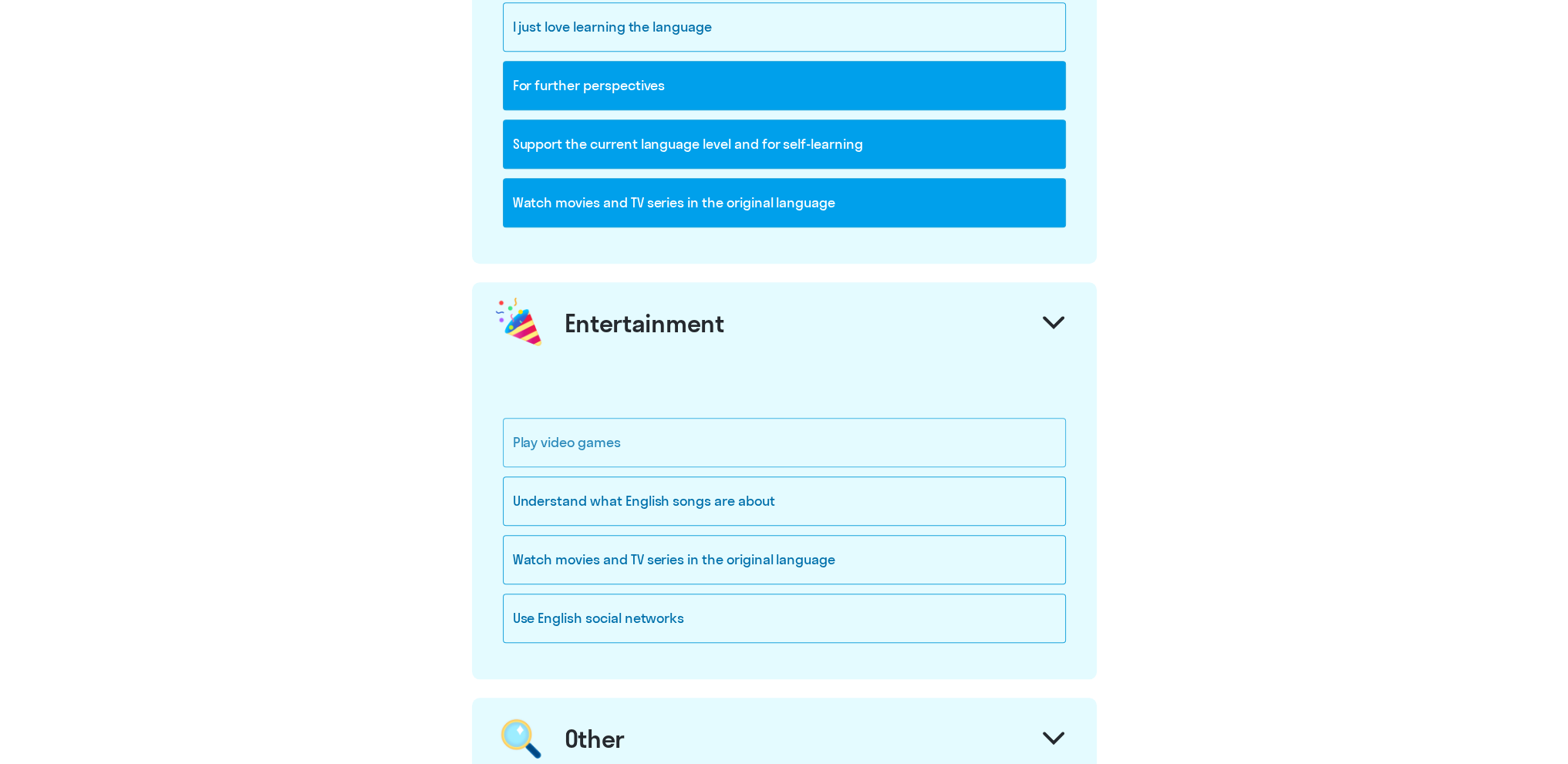 click on "Play video games" 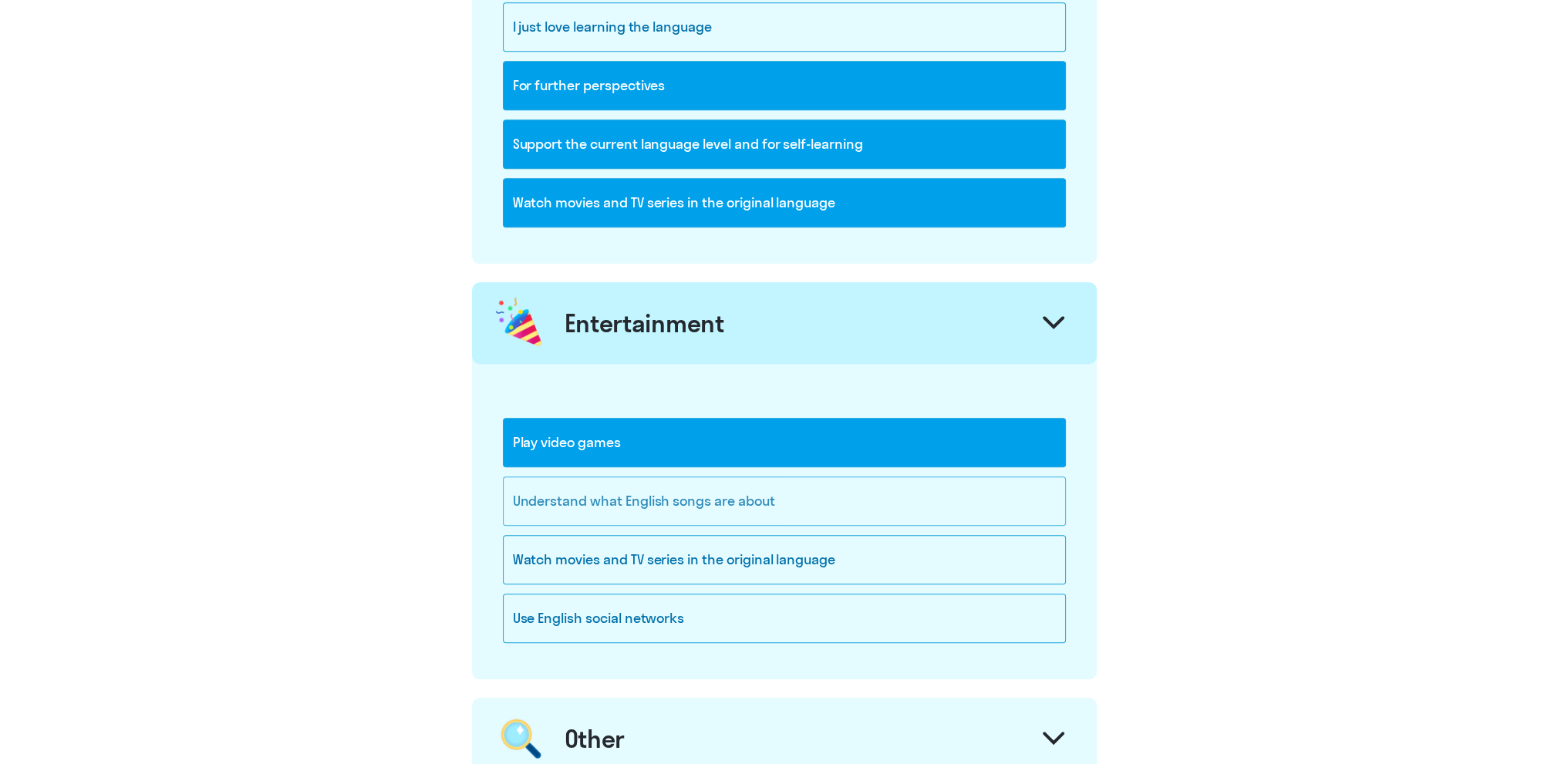 click on "Understand what English songs are about" 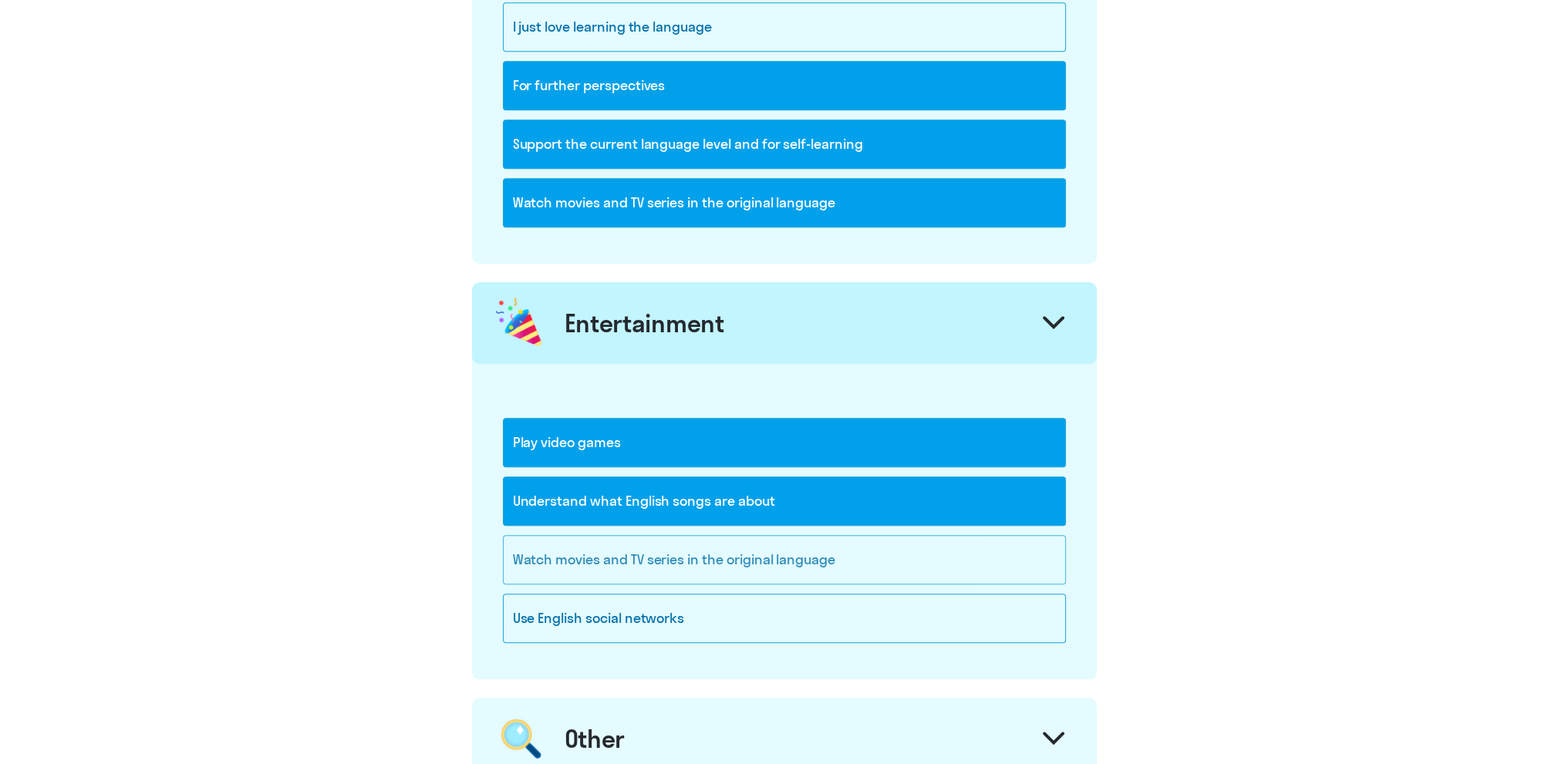 click on "Watch movies and TV series in the original language" 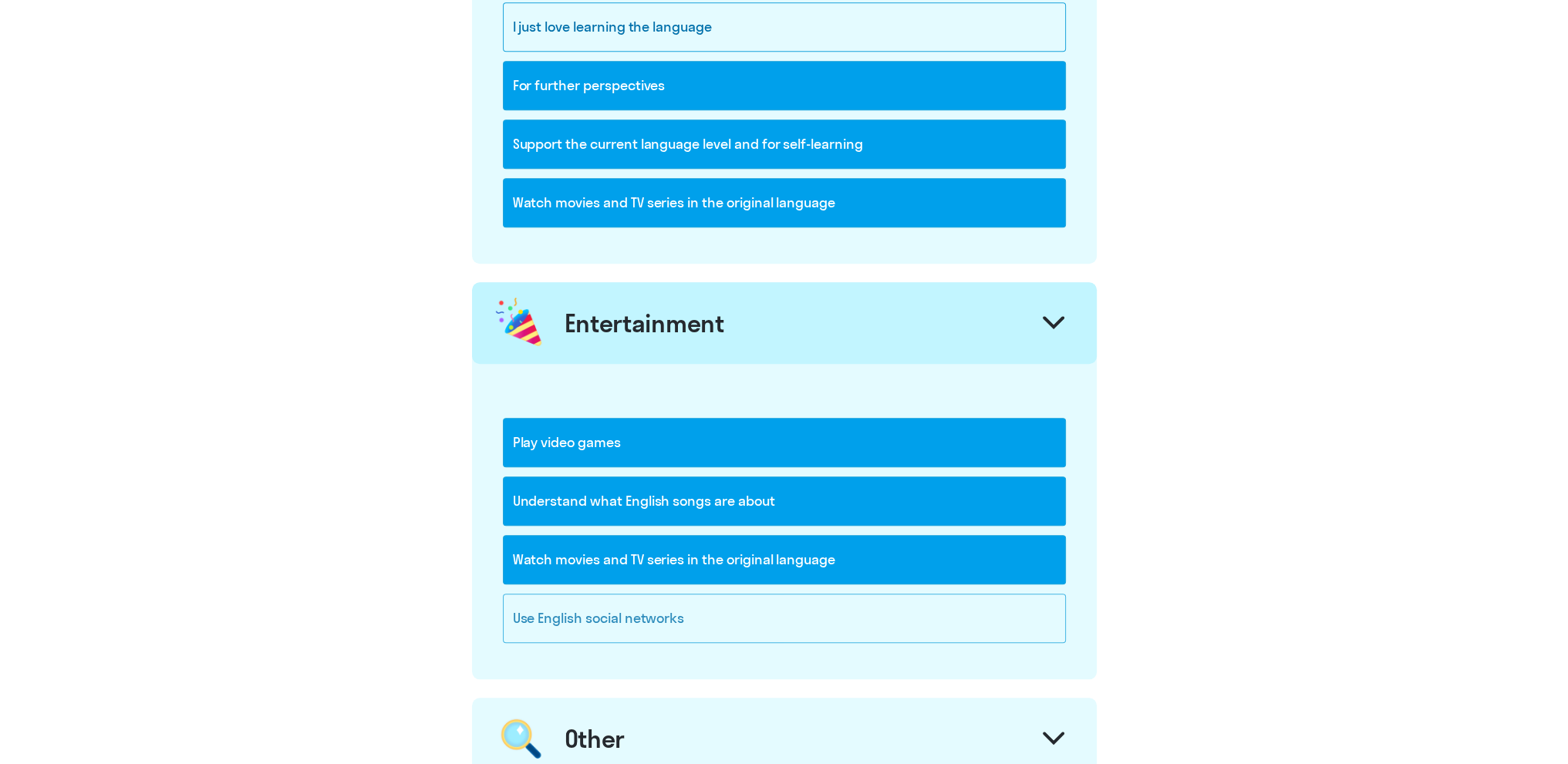 click on "Use English social networks" 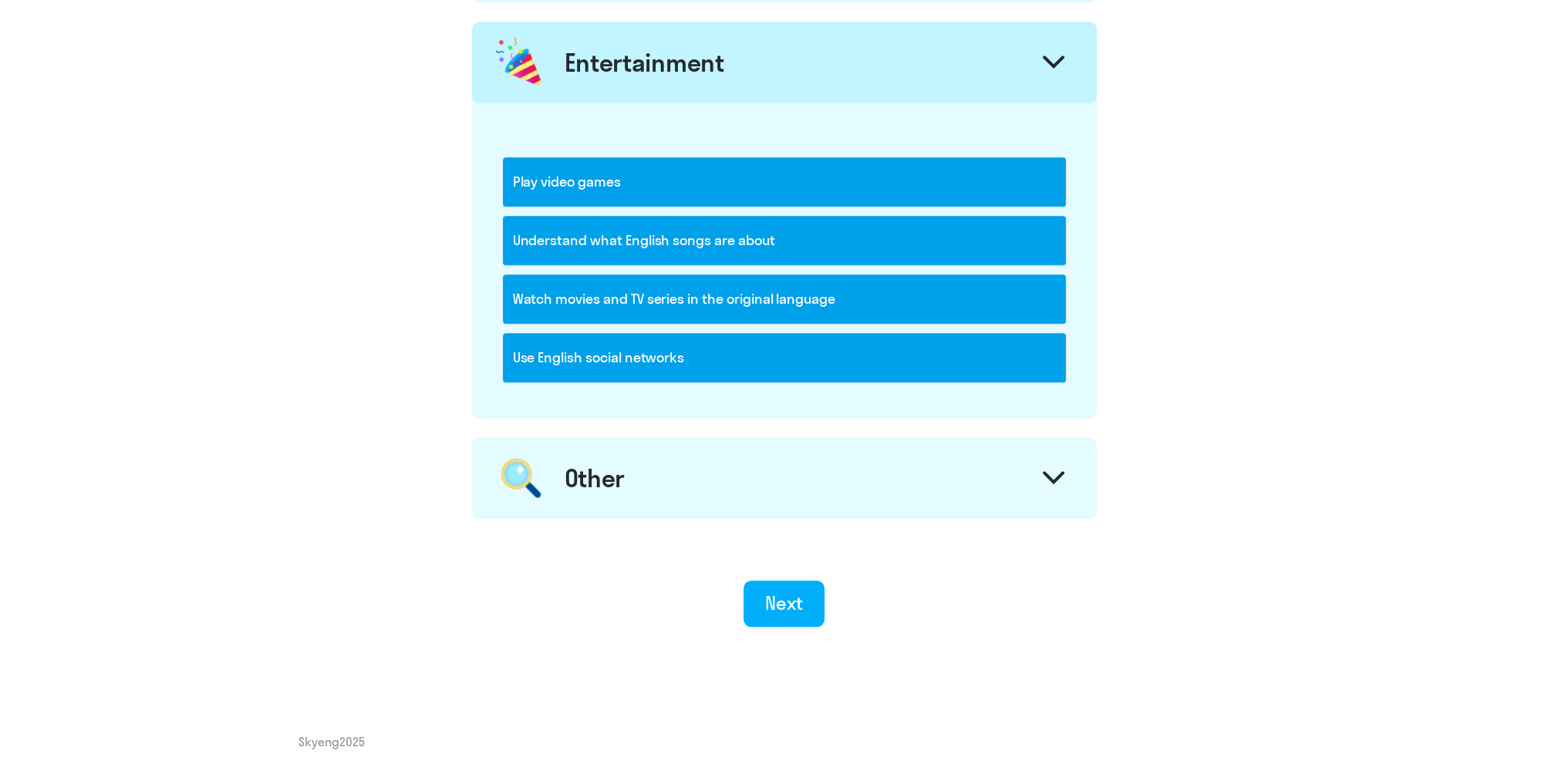 scroll, scrollTop: 2020, scrollLeft: 0, axis: vertical 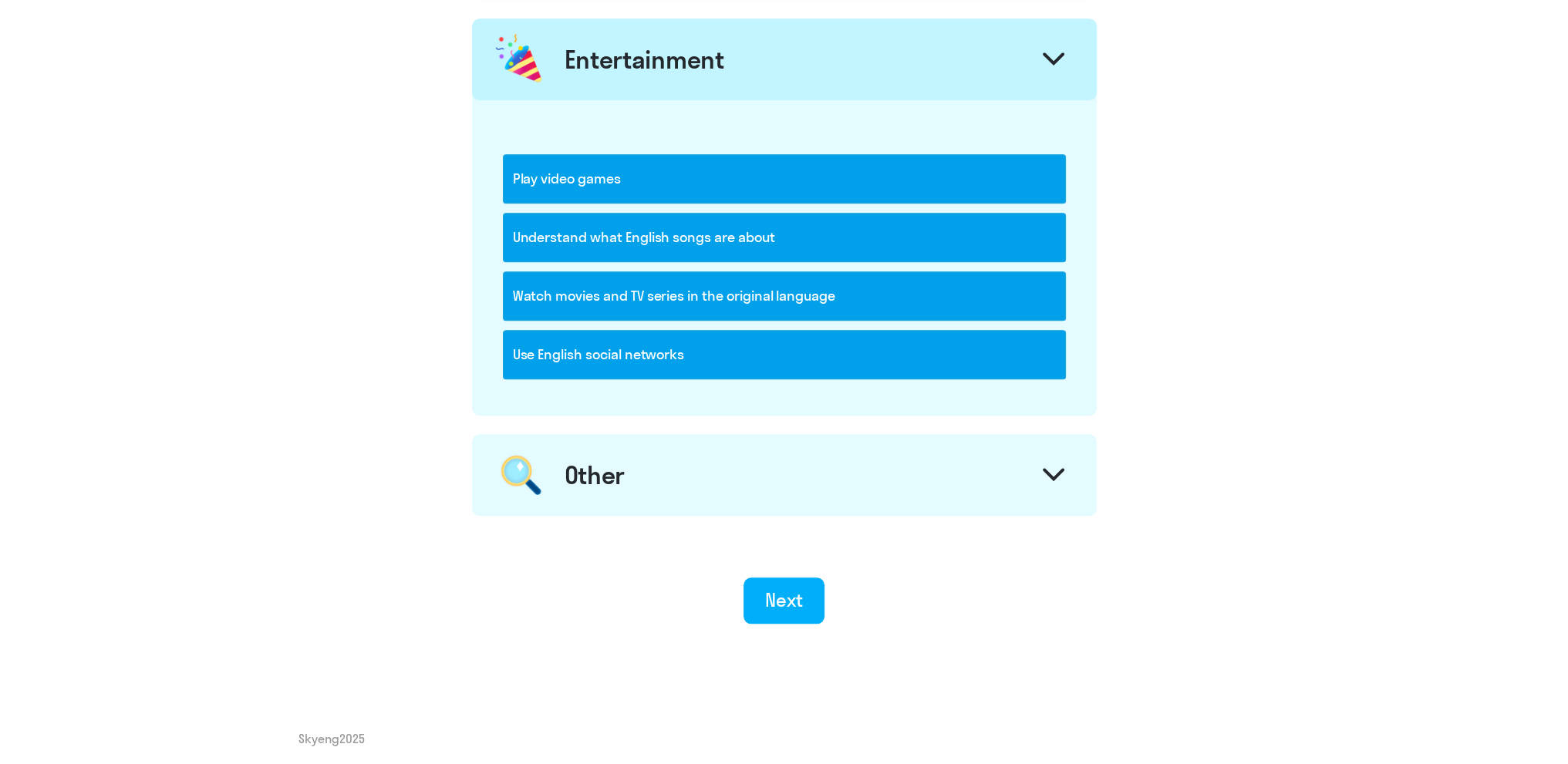 click on "Other" 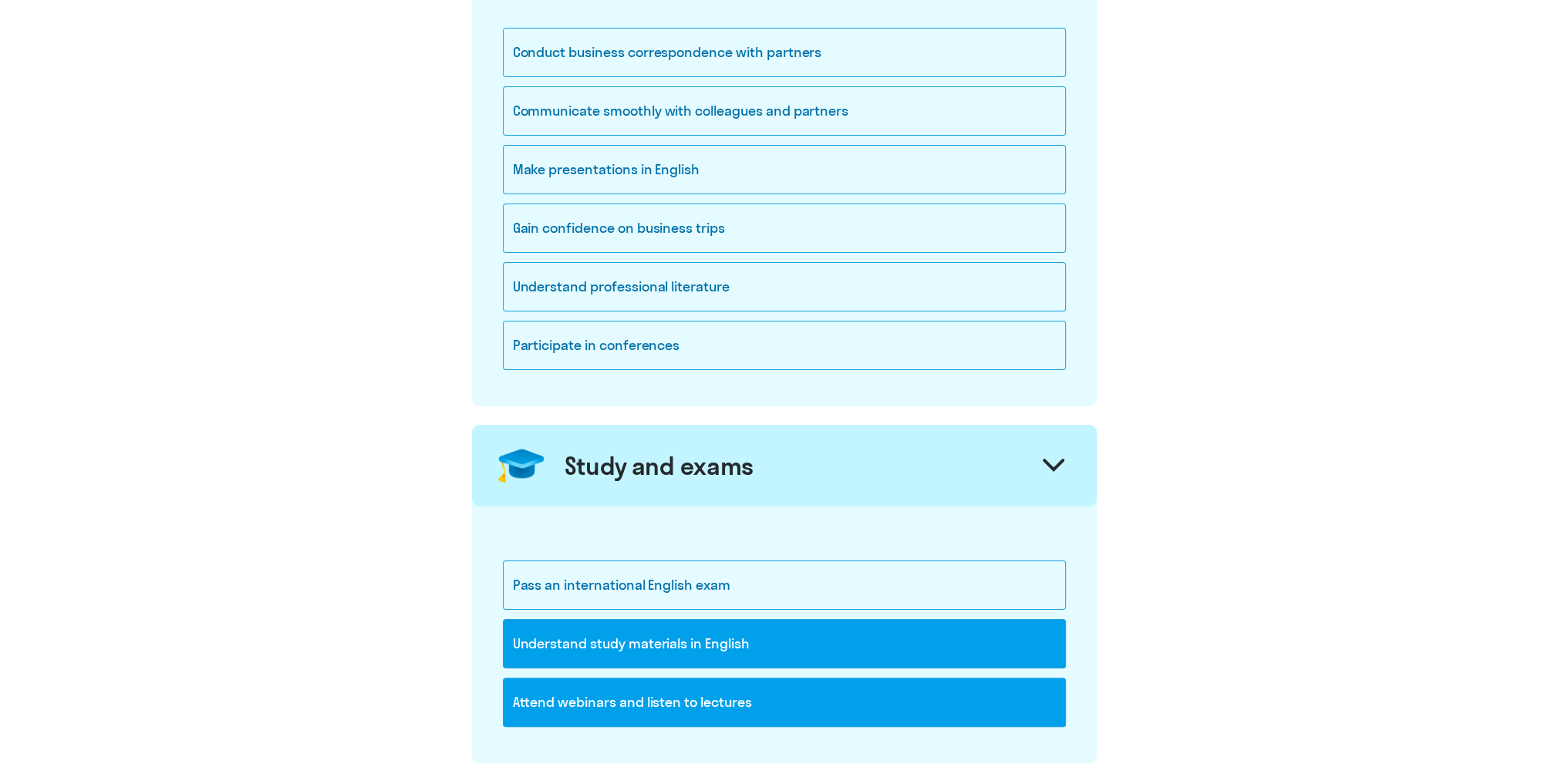 scroll, scrollTop: 154, scrollLeft: 0, axis: vertical 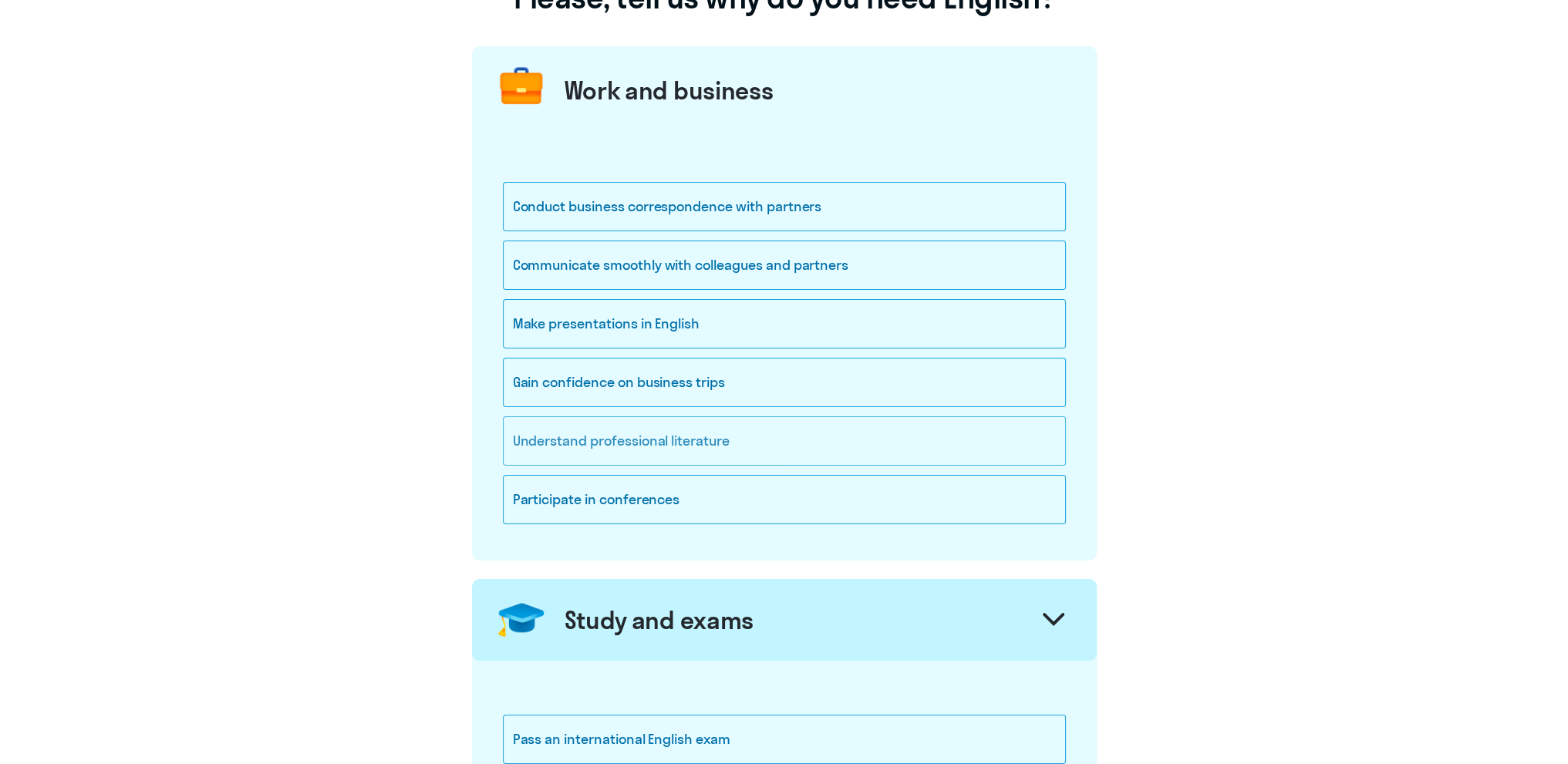 click on "Understand professional literature" 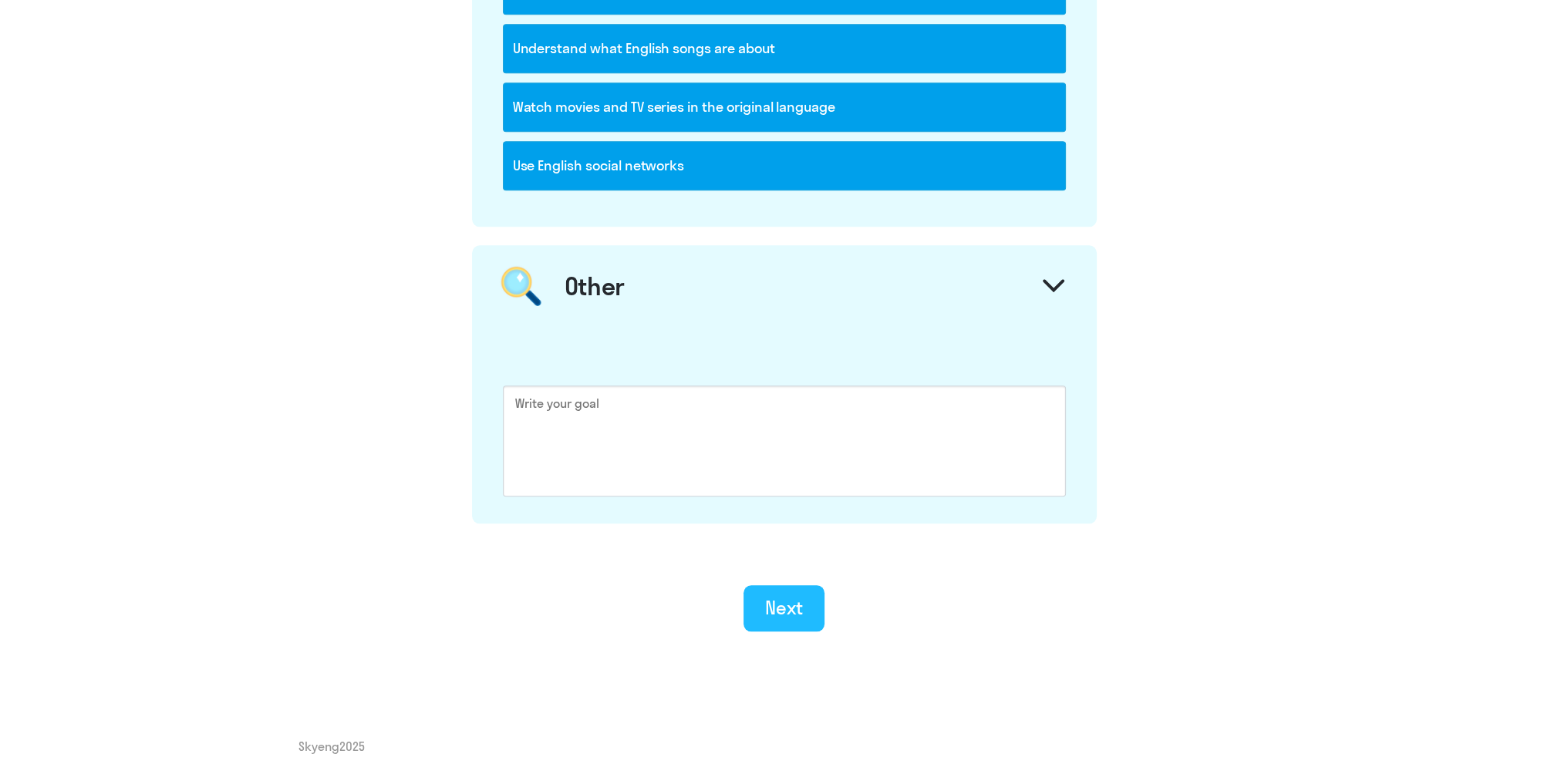 scroll, scrollTop: 2216, scrollLeft: 0, axis: vertical 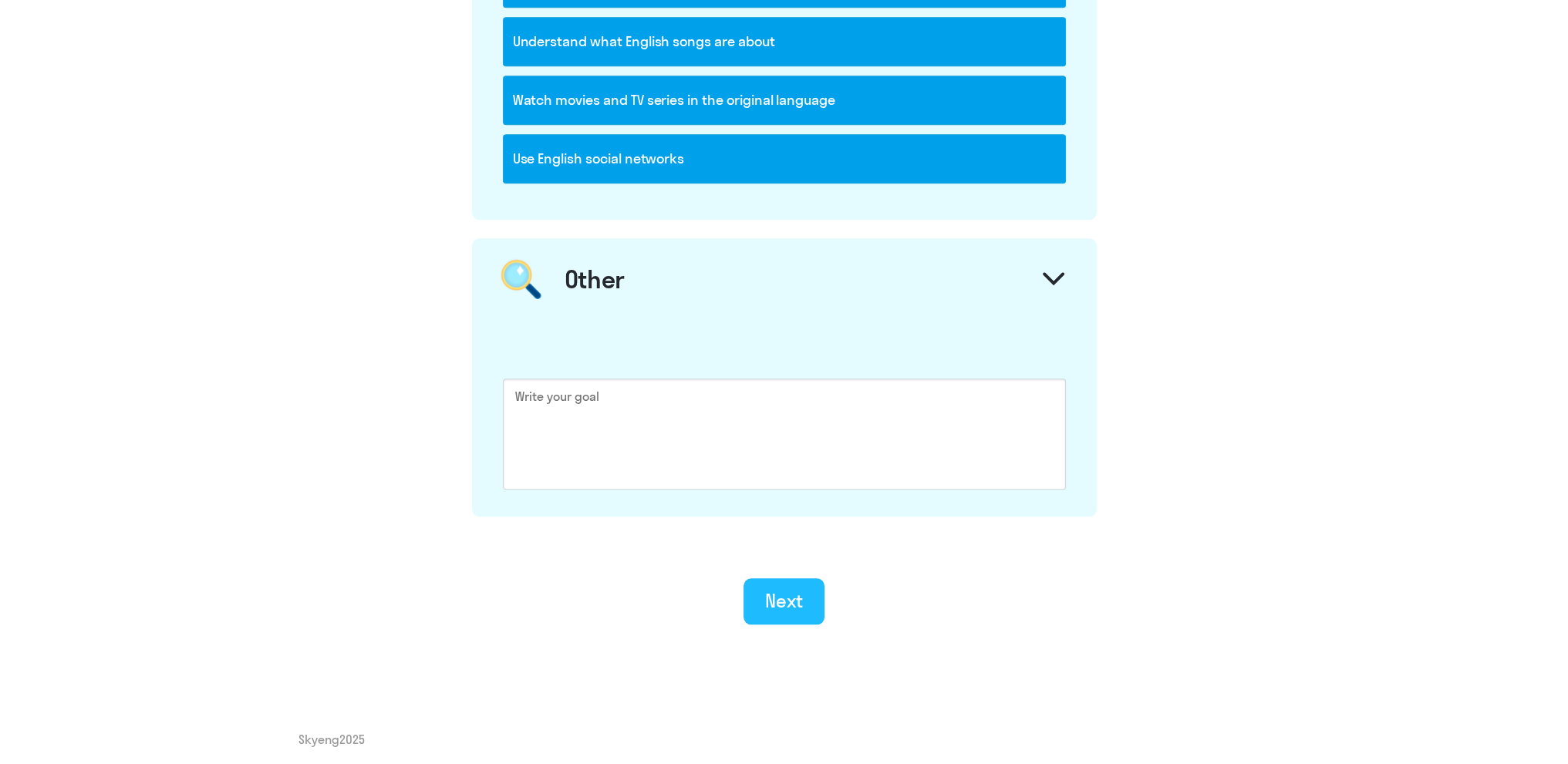 click on "Next" 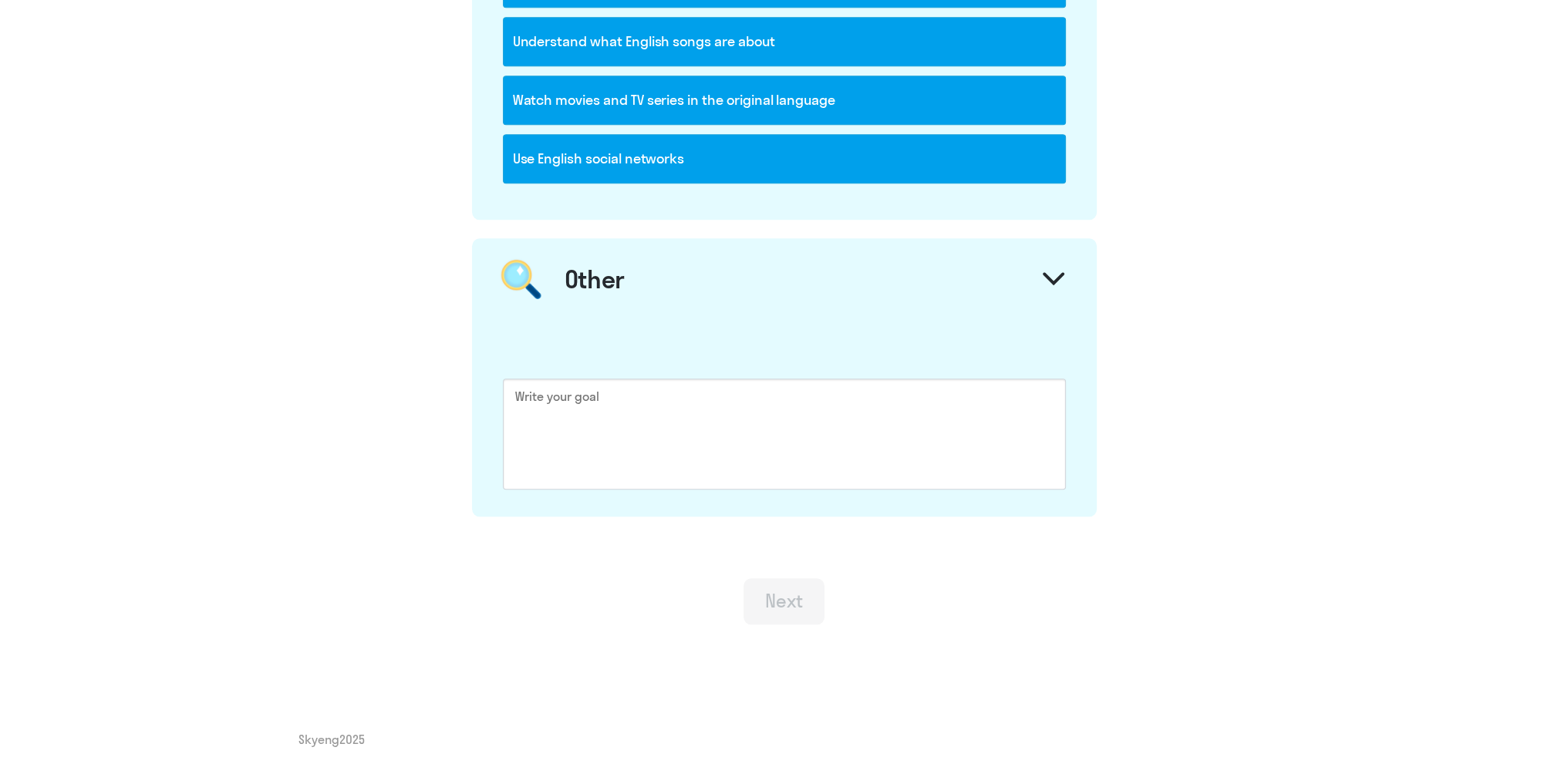scroll, scrollTop: 0, scrollLeft: 0, axis: both 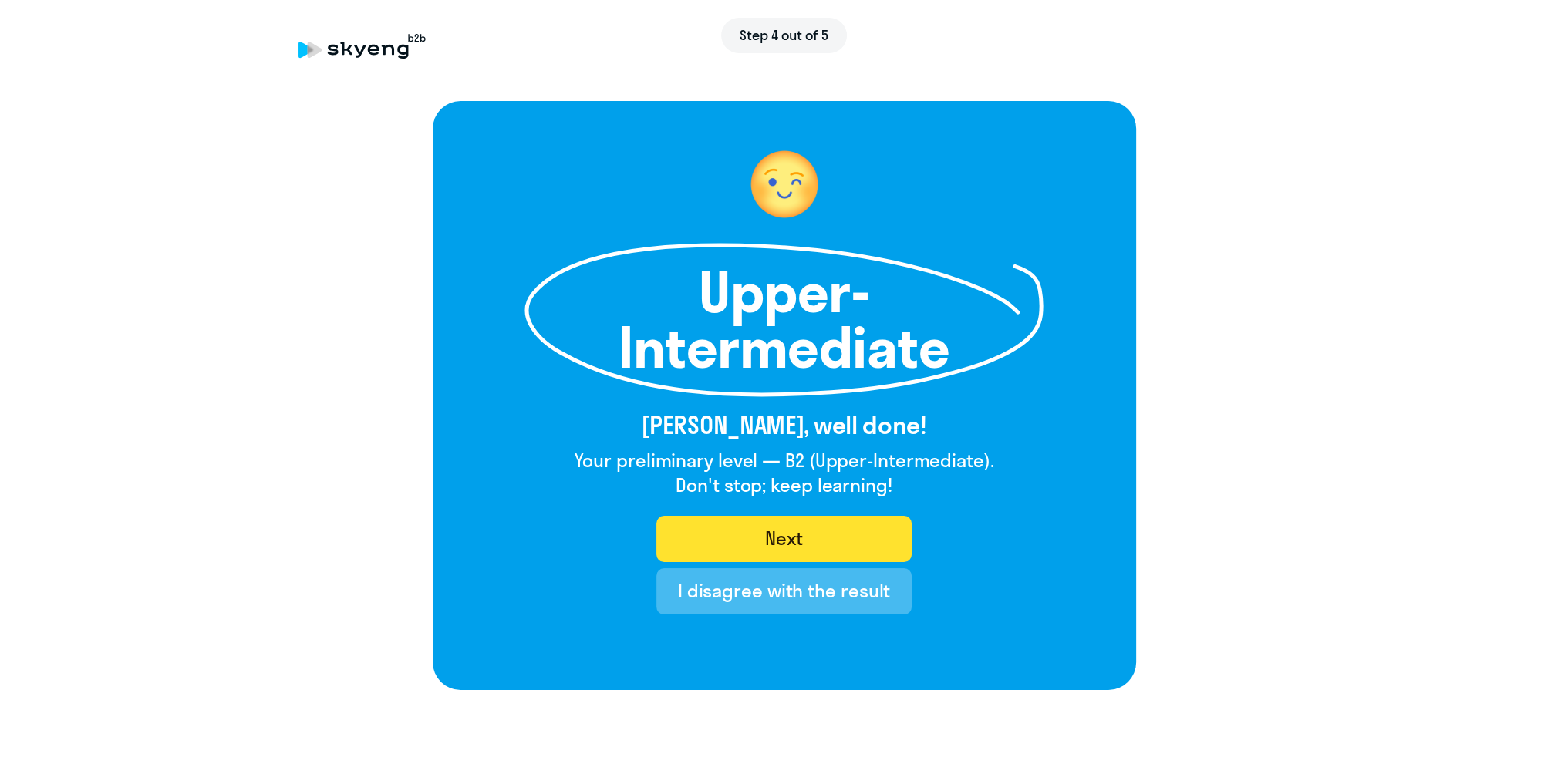 click on "Next" 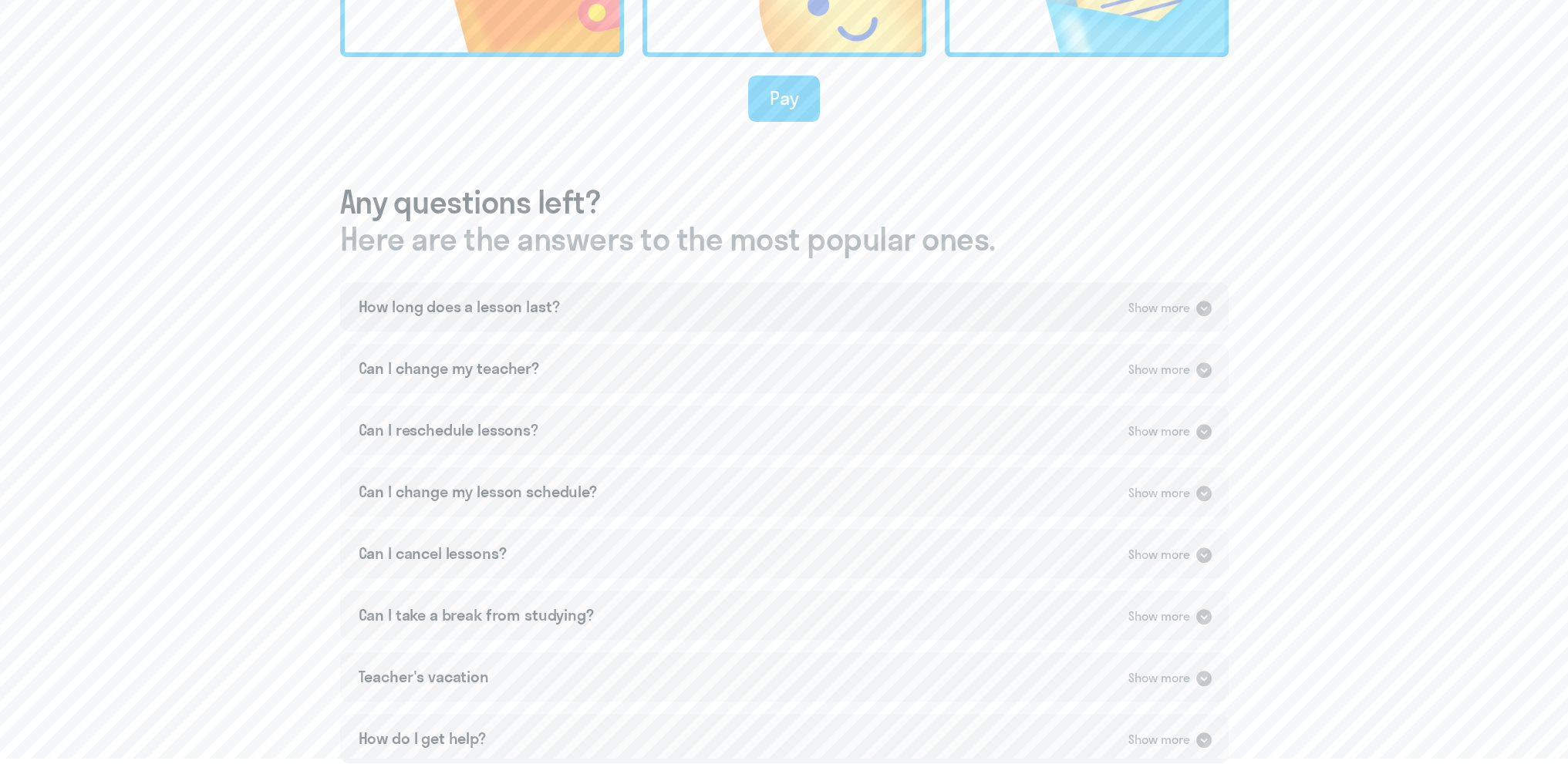 scroll, scrollTop: 771, scrollLeft: 0, axis: vertical 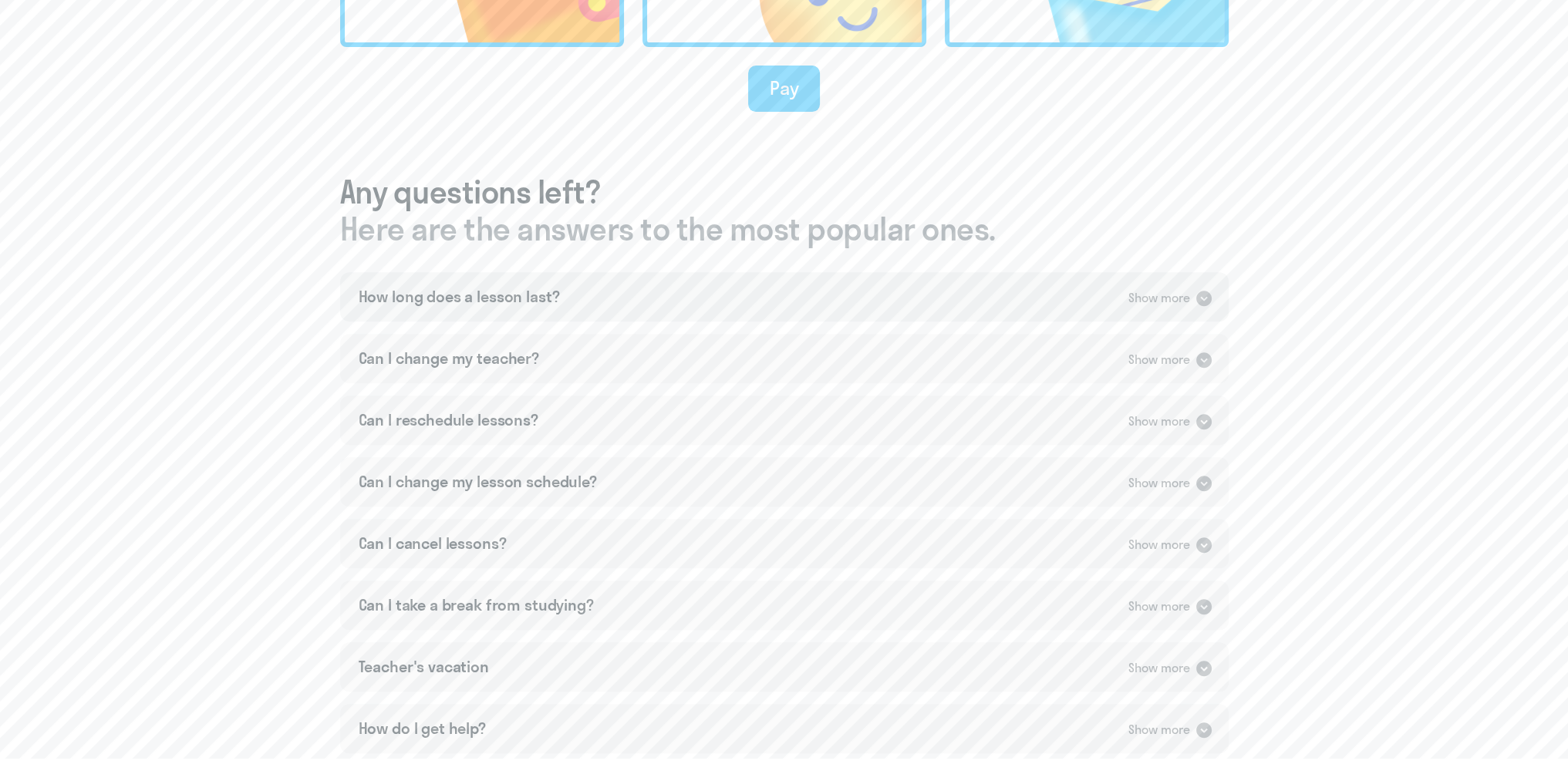 click on "How long does a lesson last?   Show more" 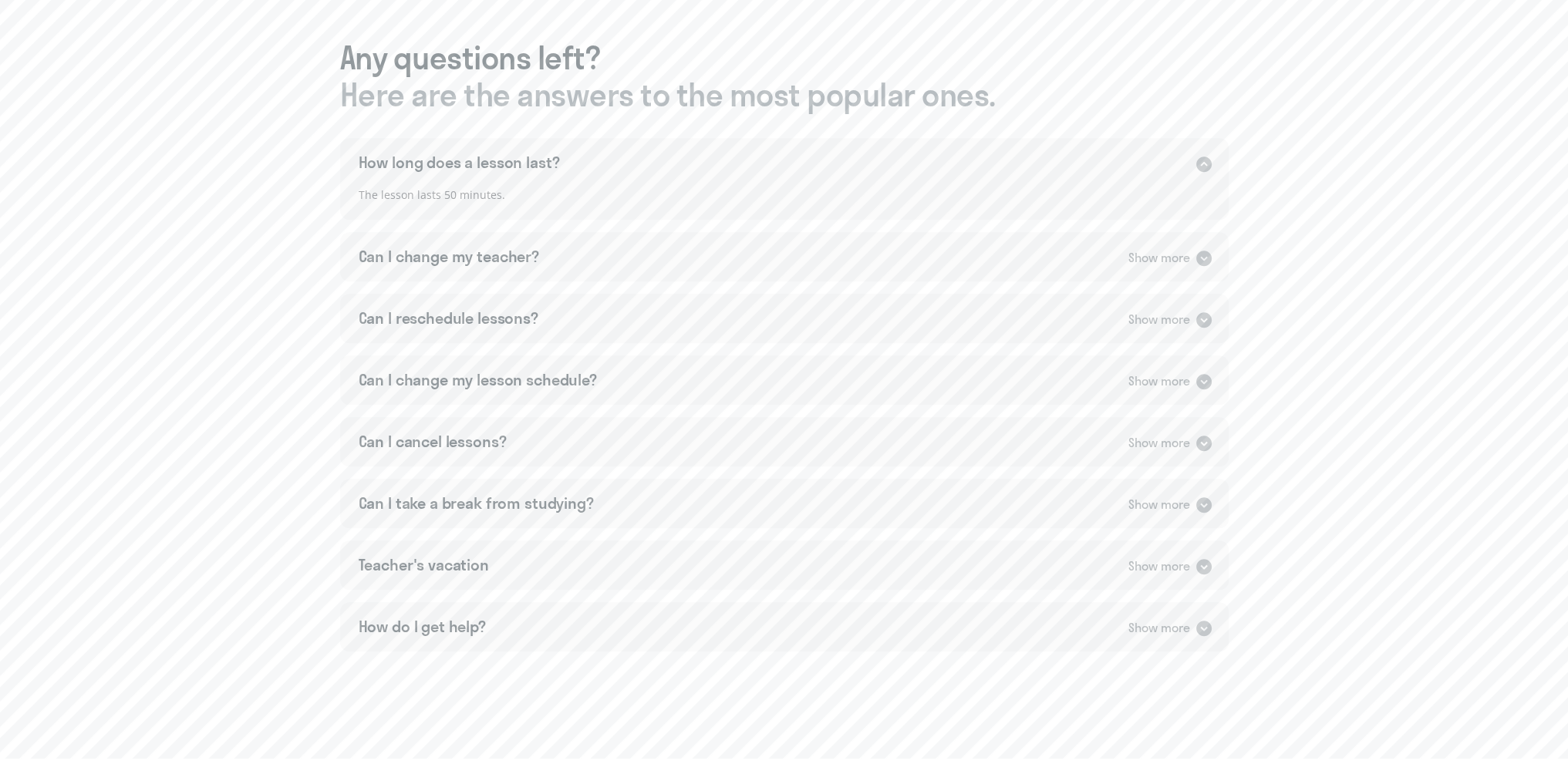 scroll, scrollTop: 925, scrollLeft: 0, axis: vertical 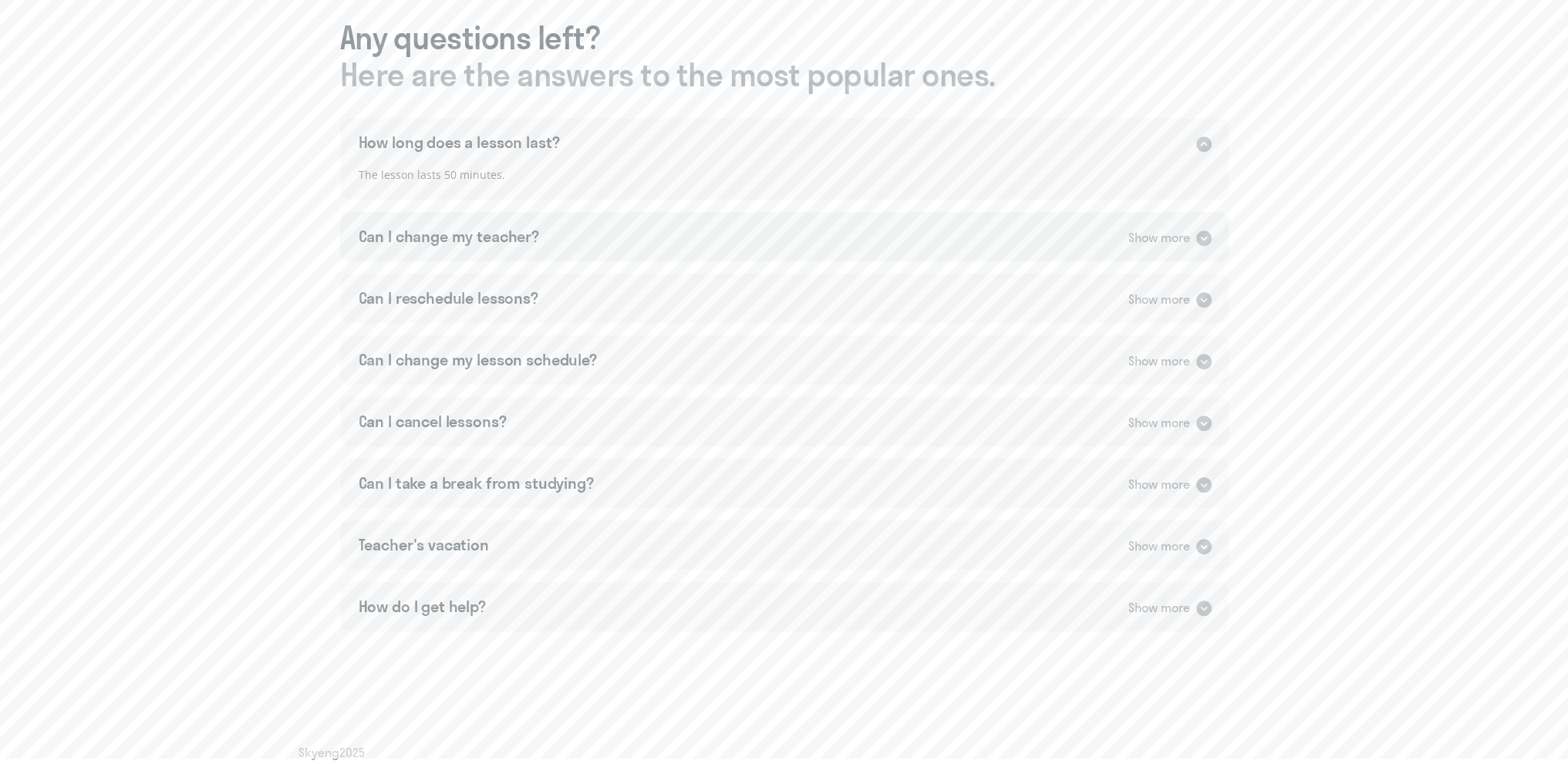 click on "Can I change my teacher?   Show more" 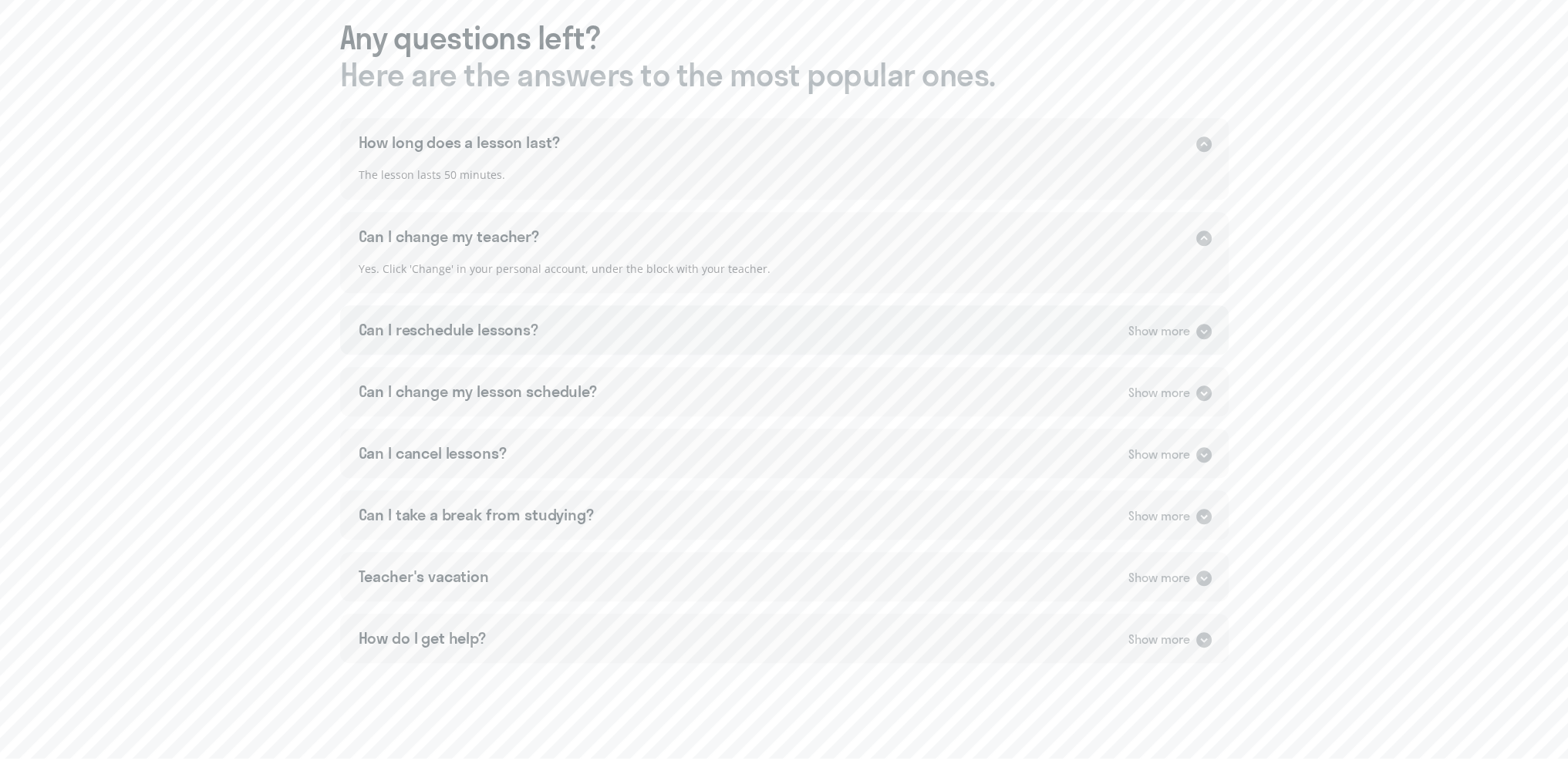 click on "Can I reschedule lessons?   Show more" 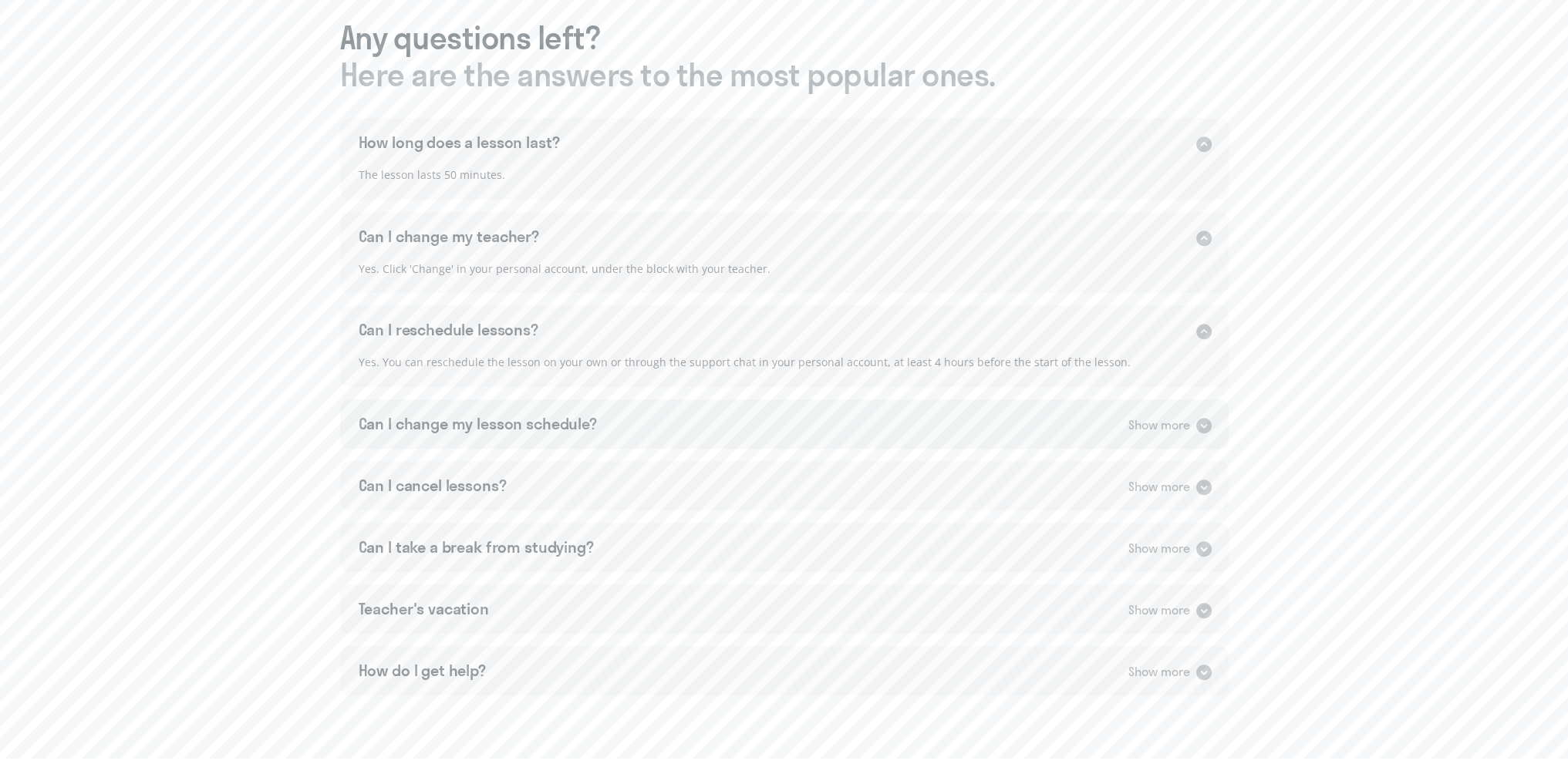 click on "Can I change my lesson schedule?   Show more" 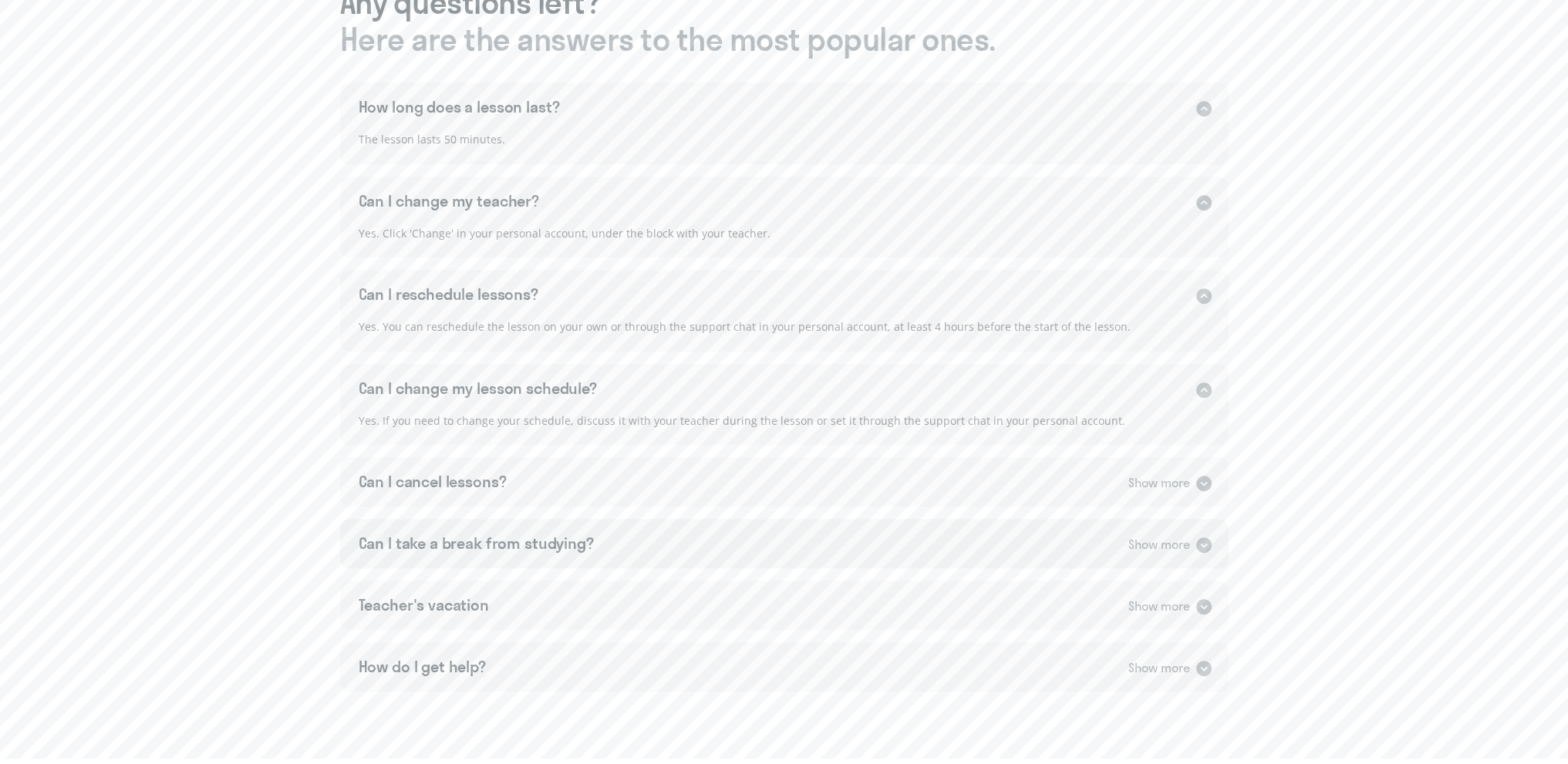 scroll, scrollTop: 1002, scrollLeft: 0, axis: vertical 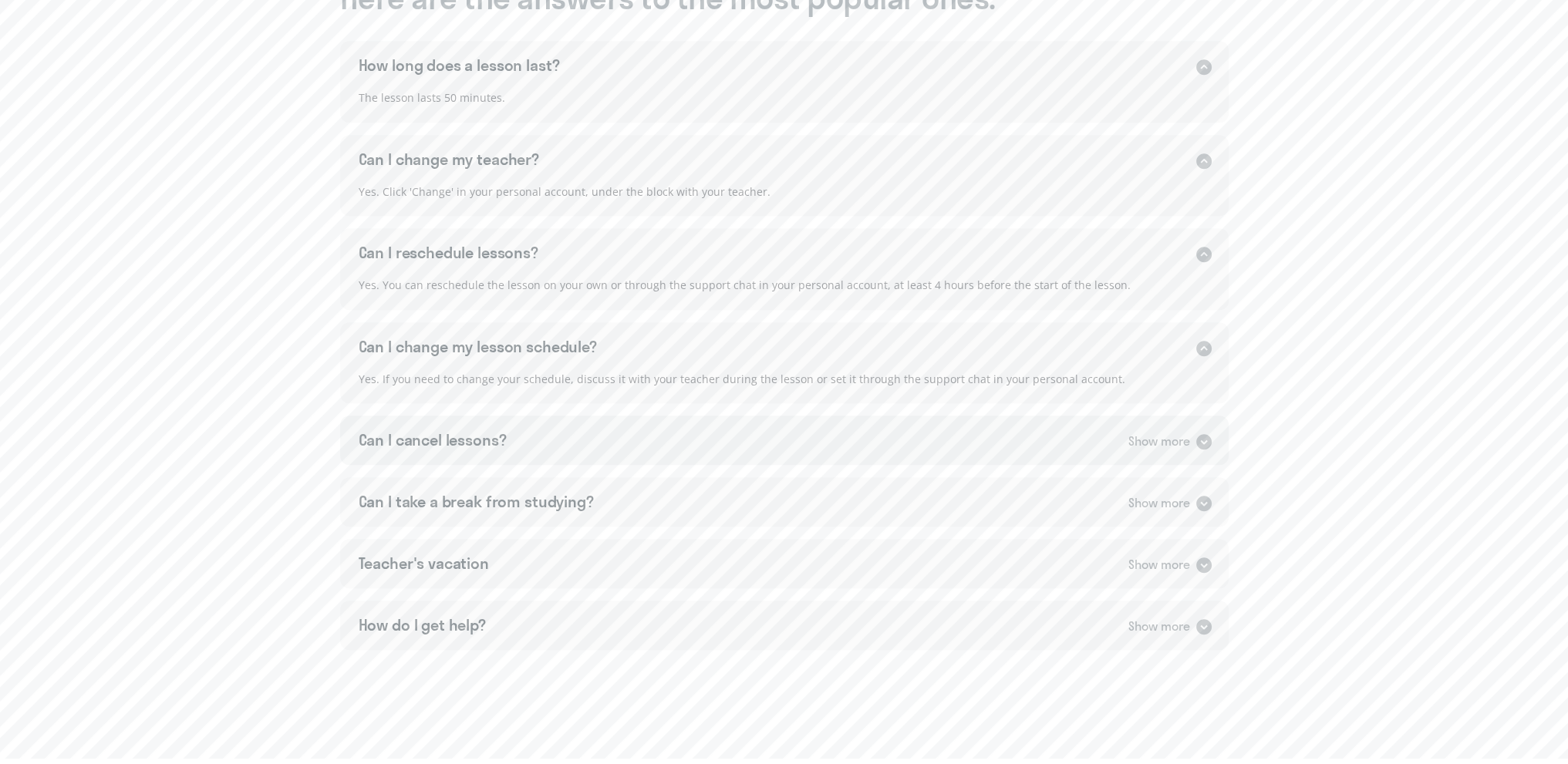 click on "Can I cancel lessons?   Show more" 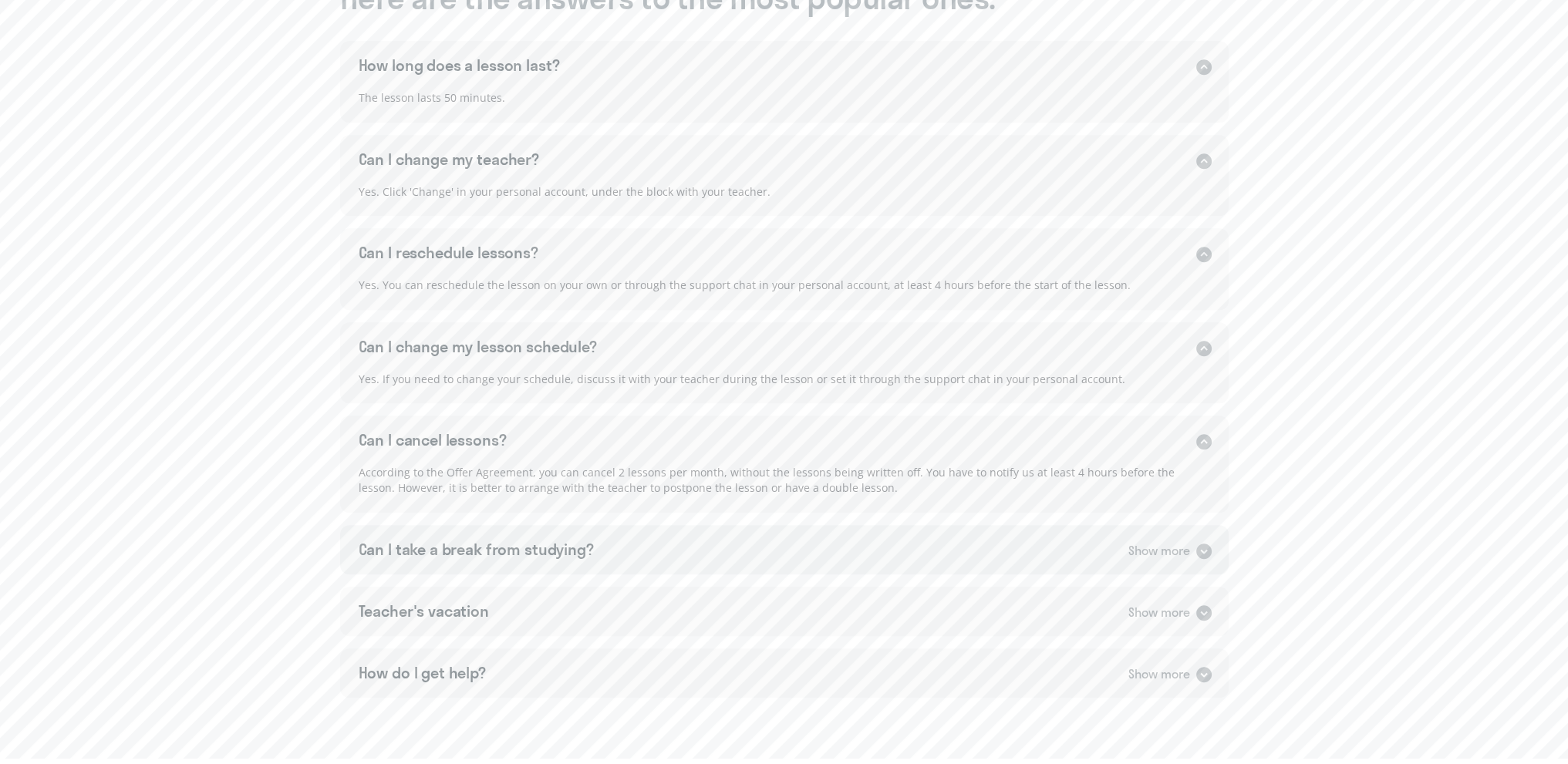 click on "Can I take a break from studying?" 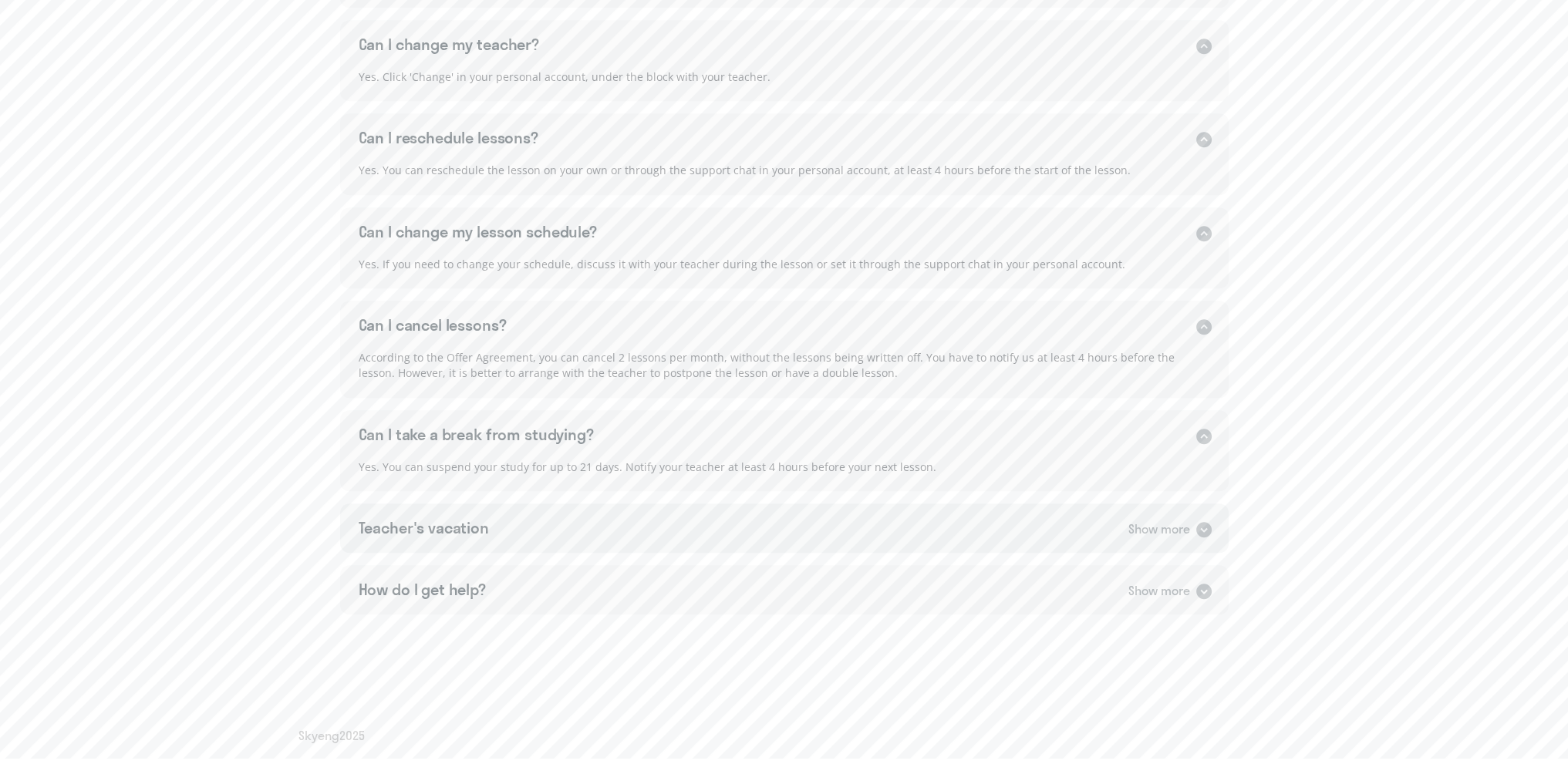 scroll, scrollTop: 1121, scrollLeft: 0, axis: vertical 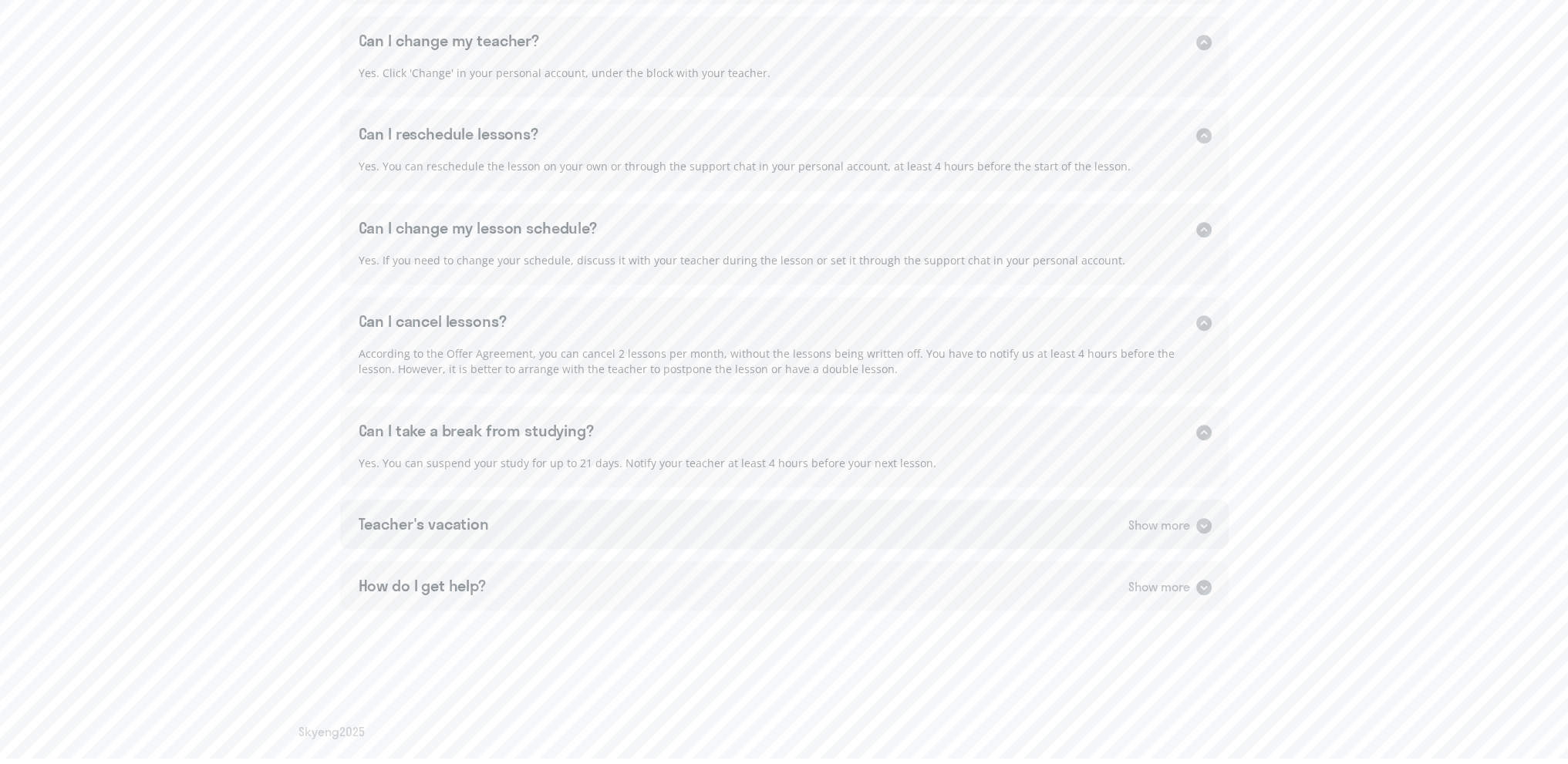 click on "Teacher's vacation   Show more" 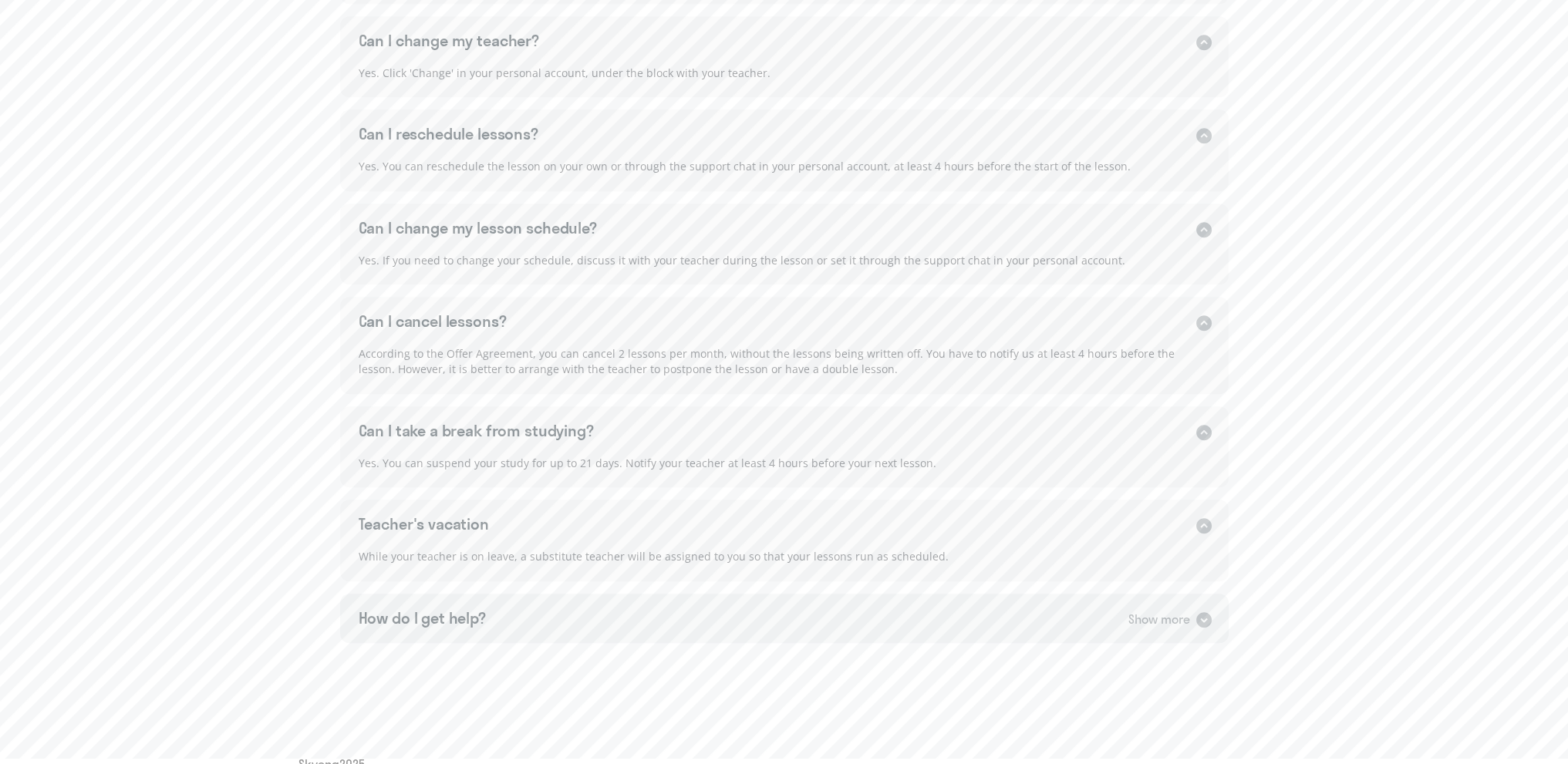 click on "How do I get help?   Show more" 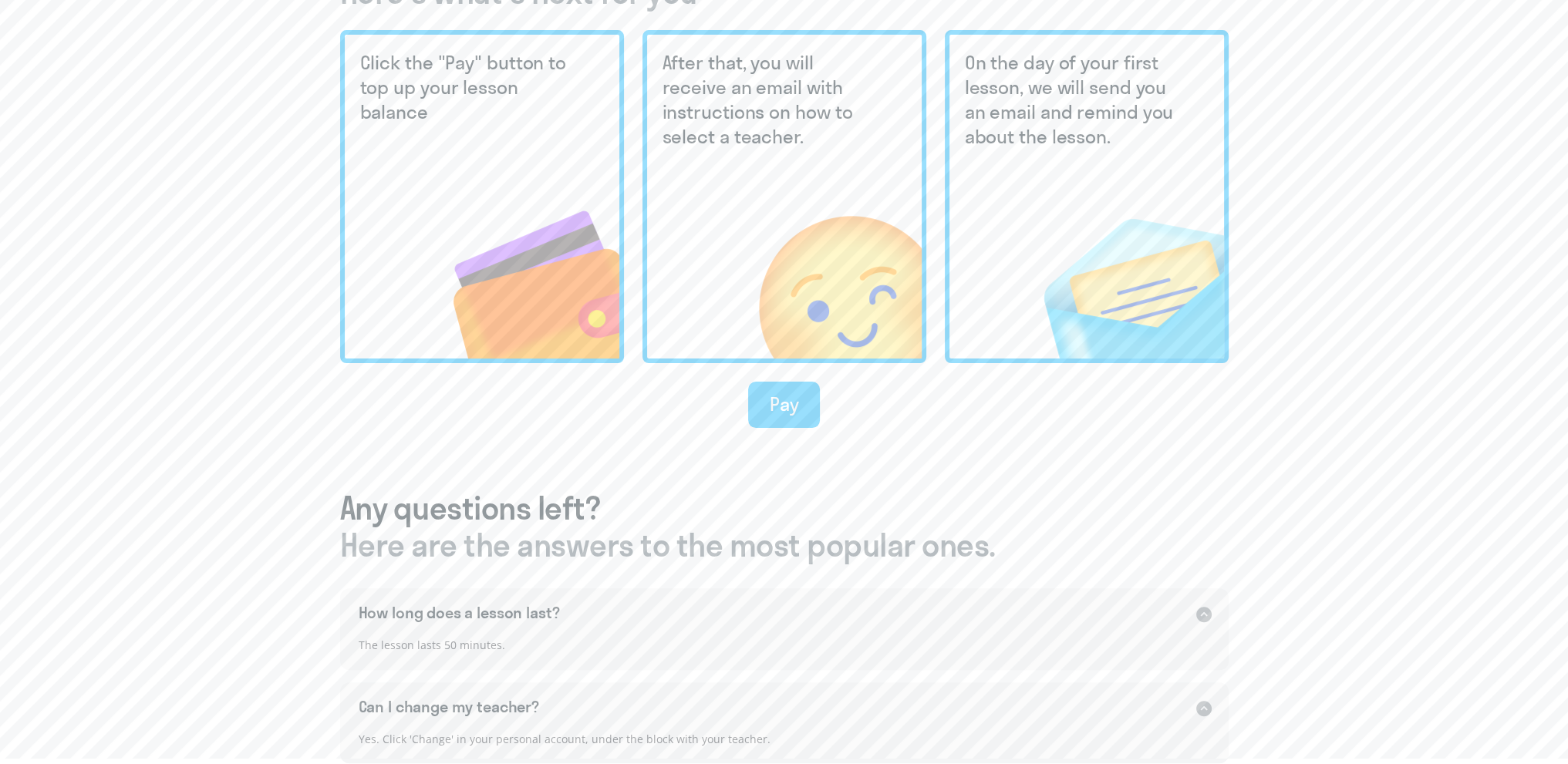 scroll, scrollTop: 337, scrollLeft: 0, axis: vertical 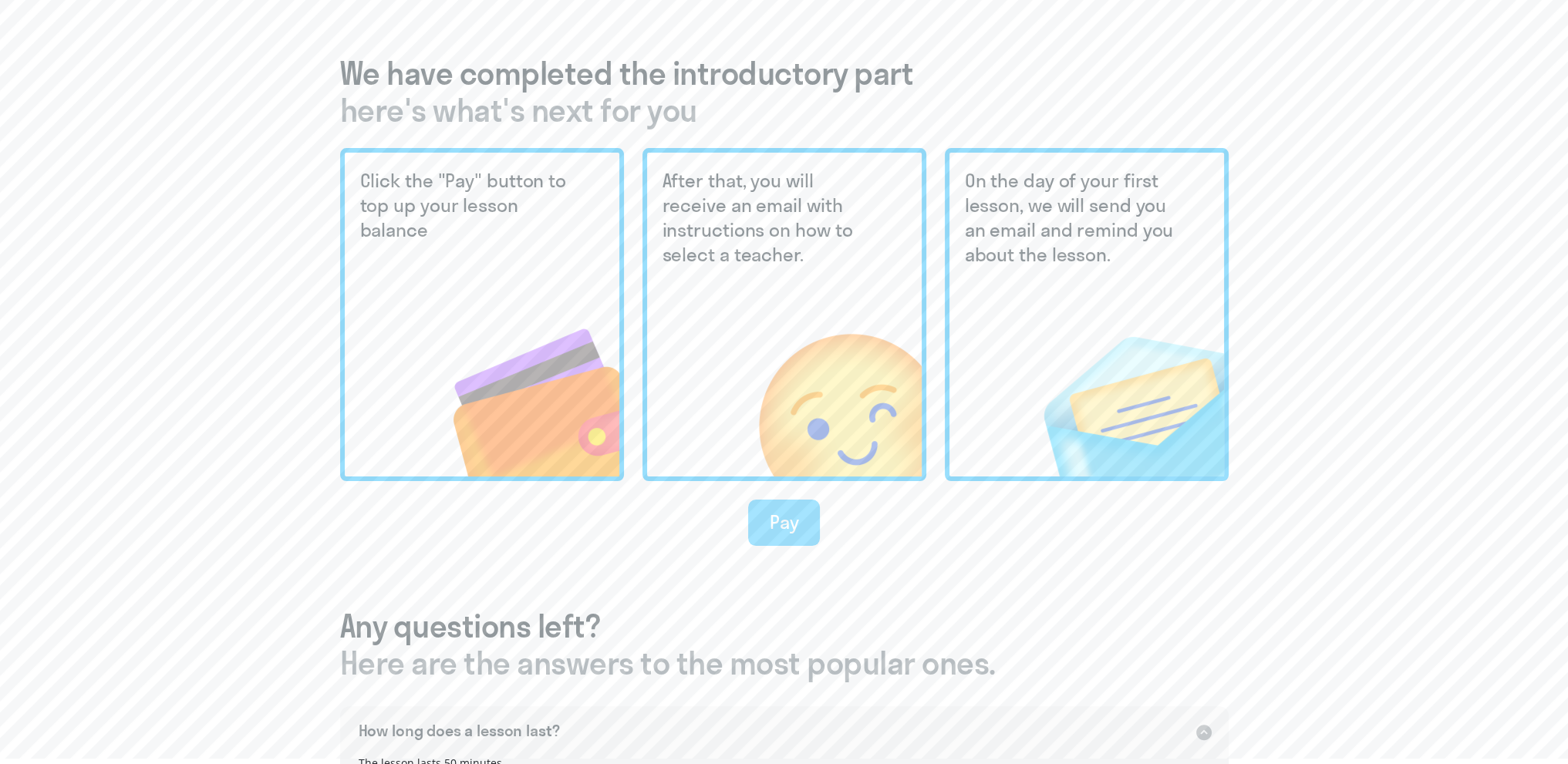 click on "Pay" 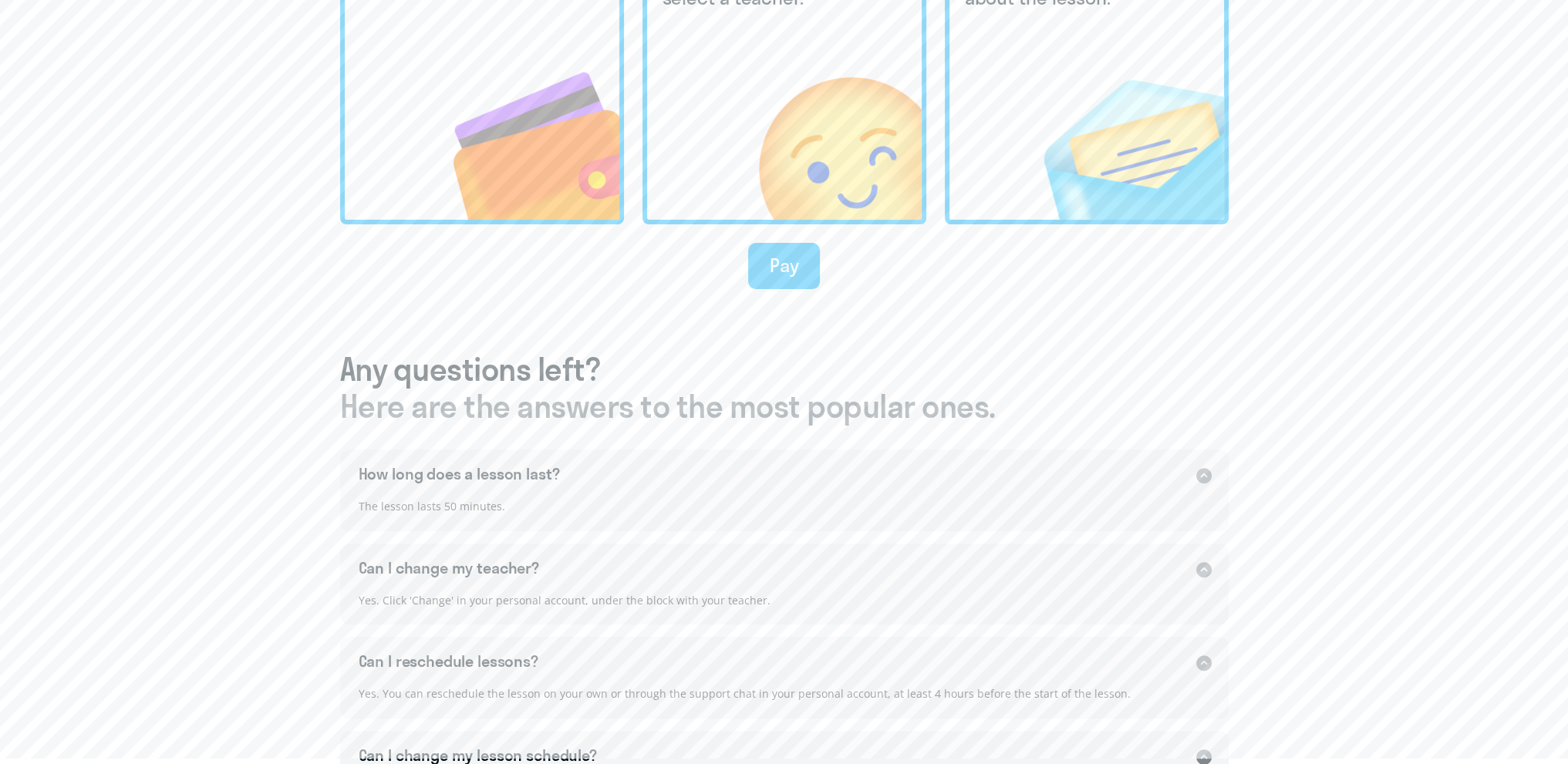 scroll, scrollTop: 722, scrollLeft: 0, axis: vertical 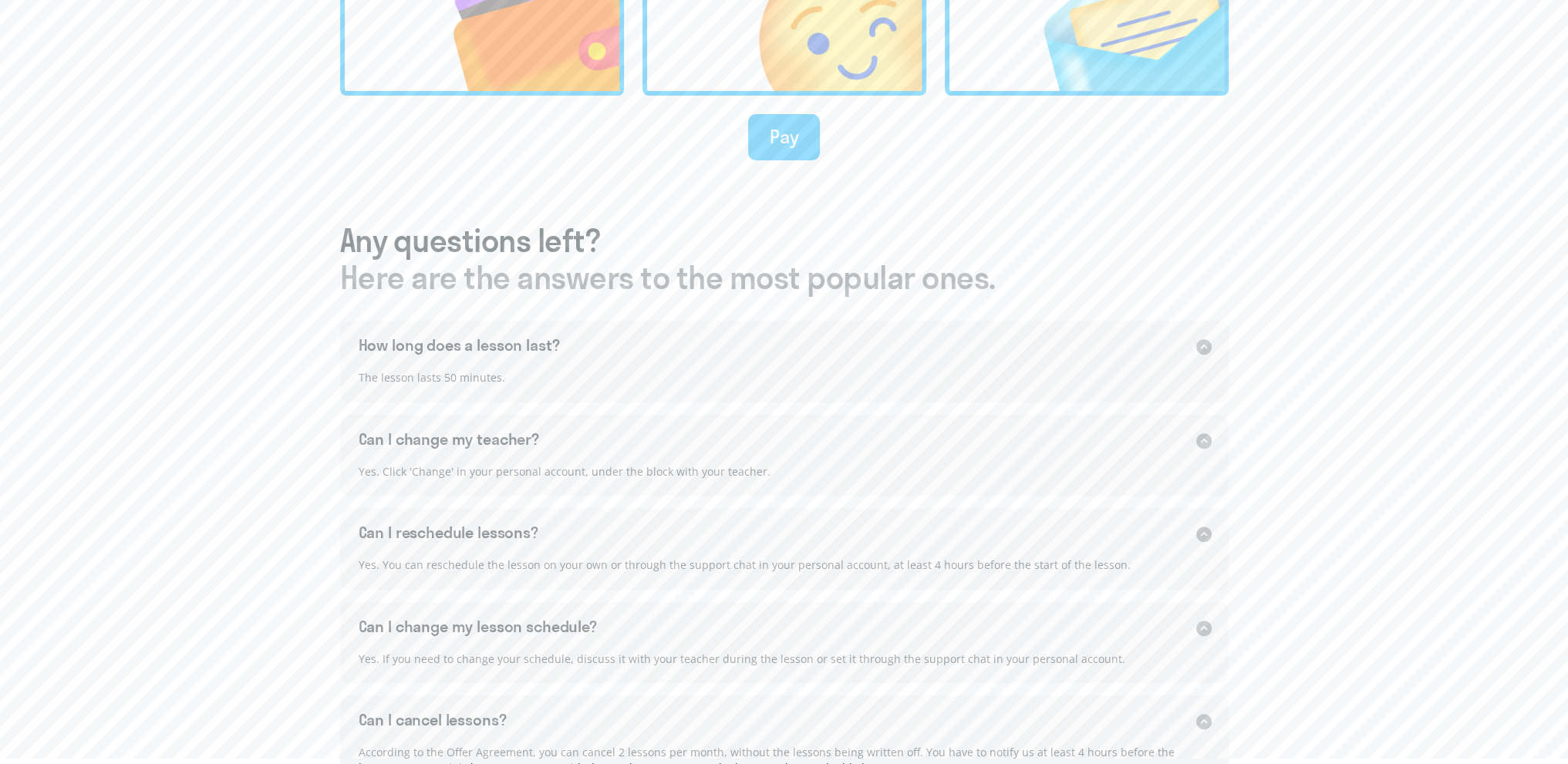 click on "We have completed the introductory part here's what's next for you Click the "Pay" button to top up your lesson balance After that, you will receive an email with instructions on how to select a teacher. On the day of your first lesson, we will send you an email and remind you about the lesson.  Pay  Any questions left? Here are the answers to the most popular ones.  How long does a lesson last?   Show more   The lesson lasts 50 minutes.   Can I change my teacher?   Show more   Yes. Click 'Change' in your personal account, under the block with your teacher.   Can I reschedule lessons?   Show more   Yes. You can reschedule the lesson on your own or through the support chat in your personal account, at least 4 hours before the start of the lesson.   Can I change my lesson schedule?   Show more   Yes. If you need to change your schedule, discuss it with your teacher during the lesson or set it through the support chat in your personal account.   Can I cancel lessons?   Show more   Show more   Teacher's vacation" 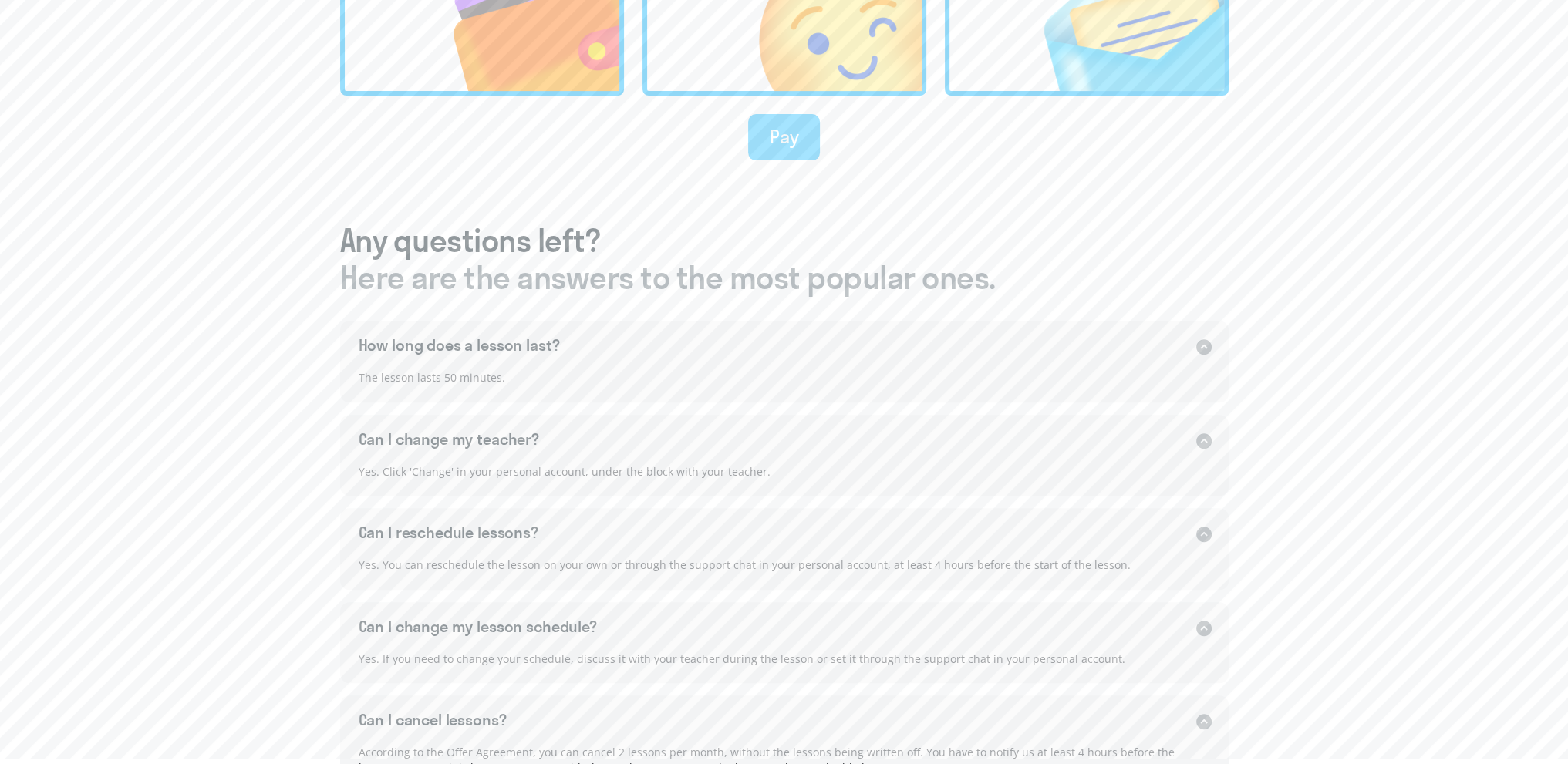 click on "Pay" 